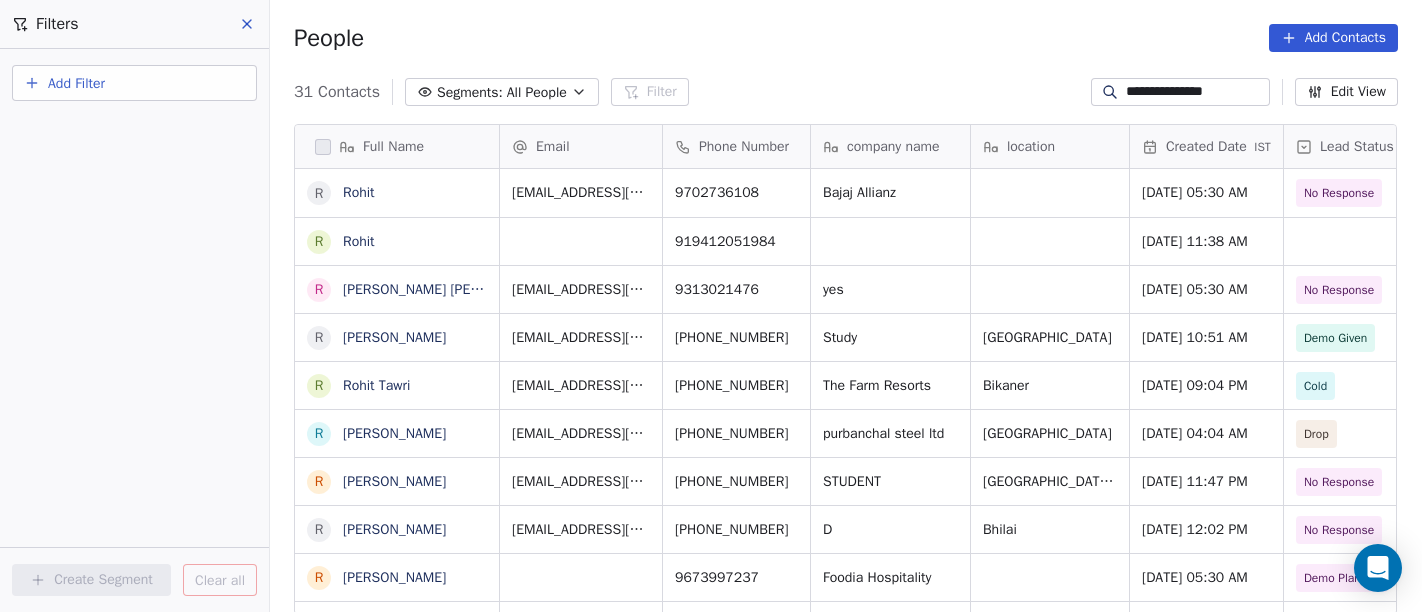 scroll, scrollTop: 0, scrollLeft: 0, axis: both 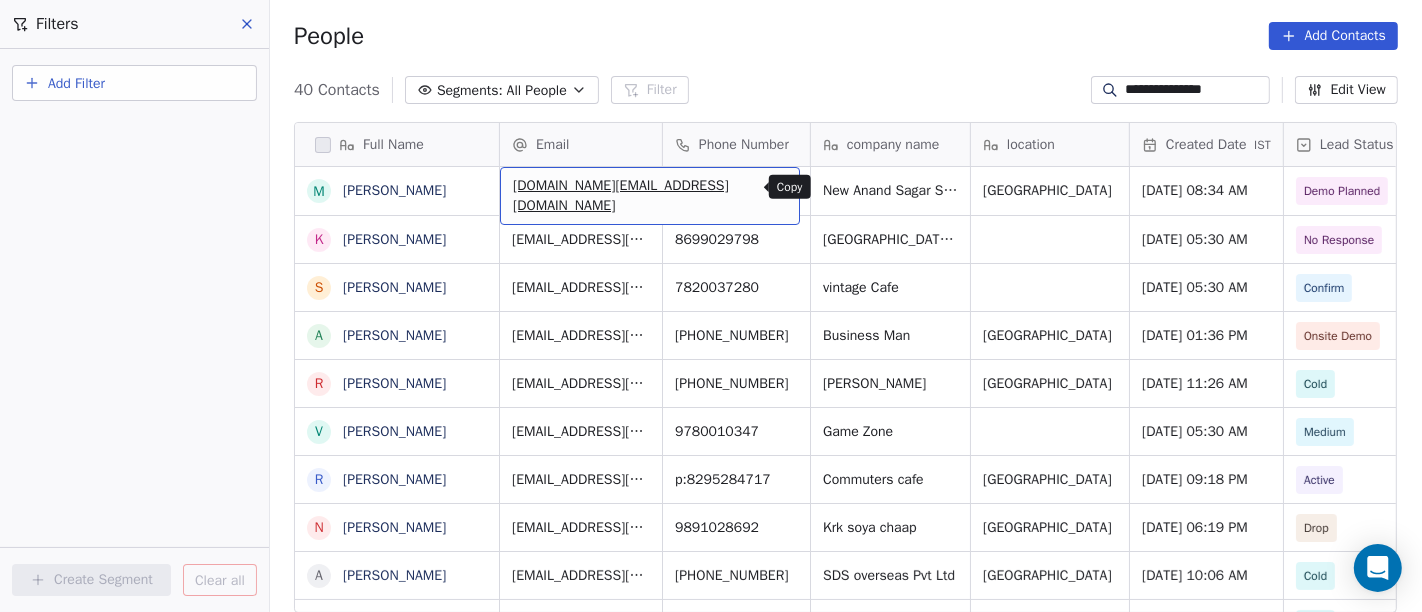 drag, startPoint x: 743, startPoint y: 190, endPoint x: 702, endPoint y: 165, distance: 48.02083 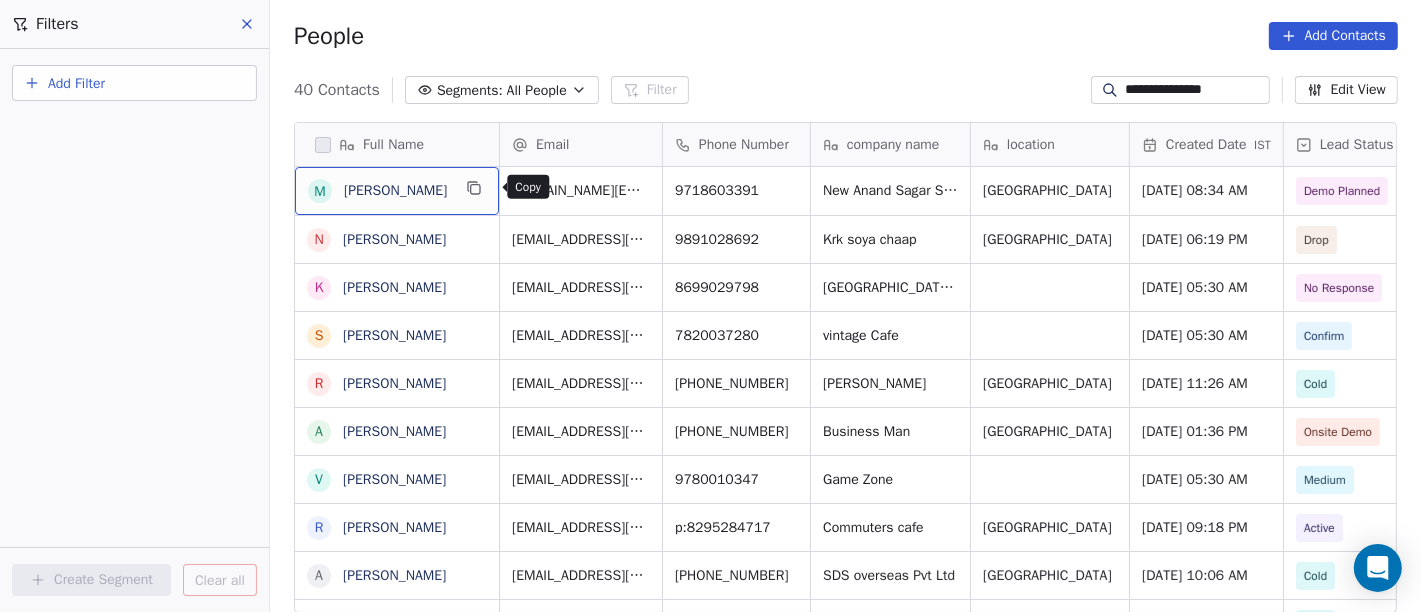 click 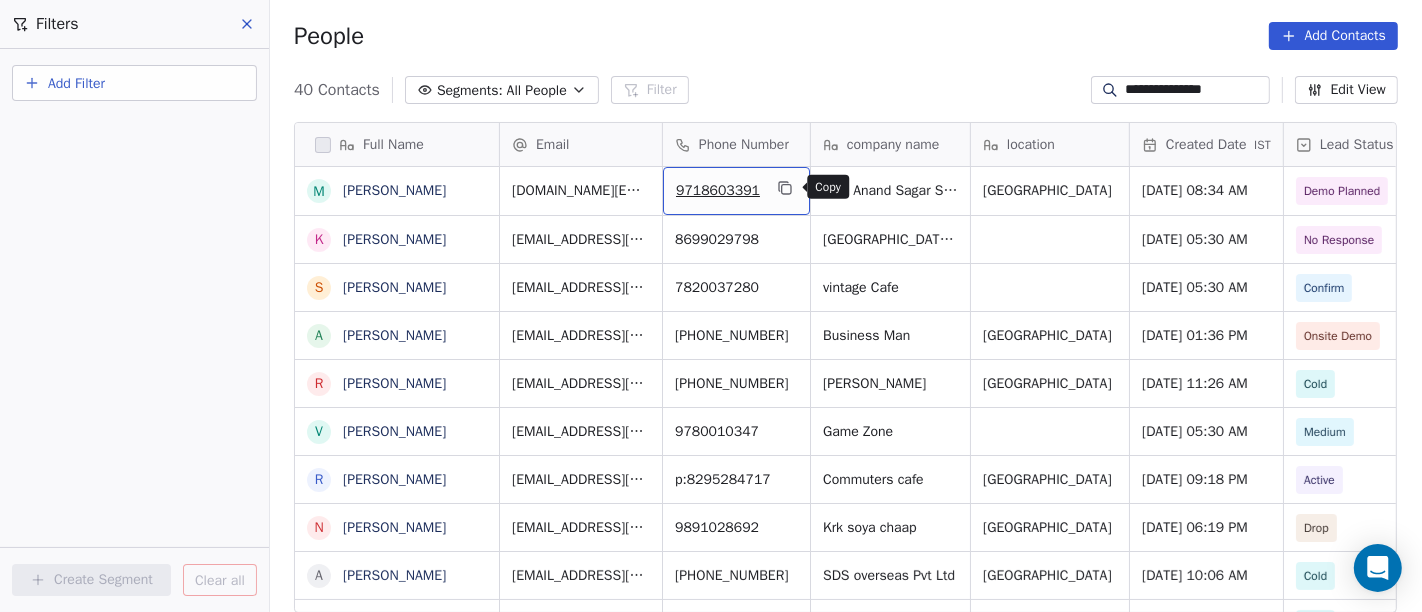 click 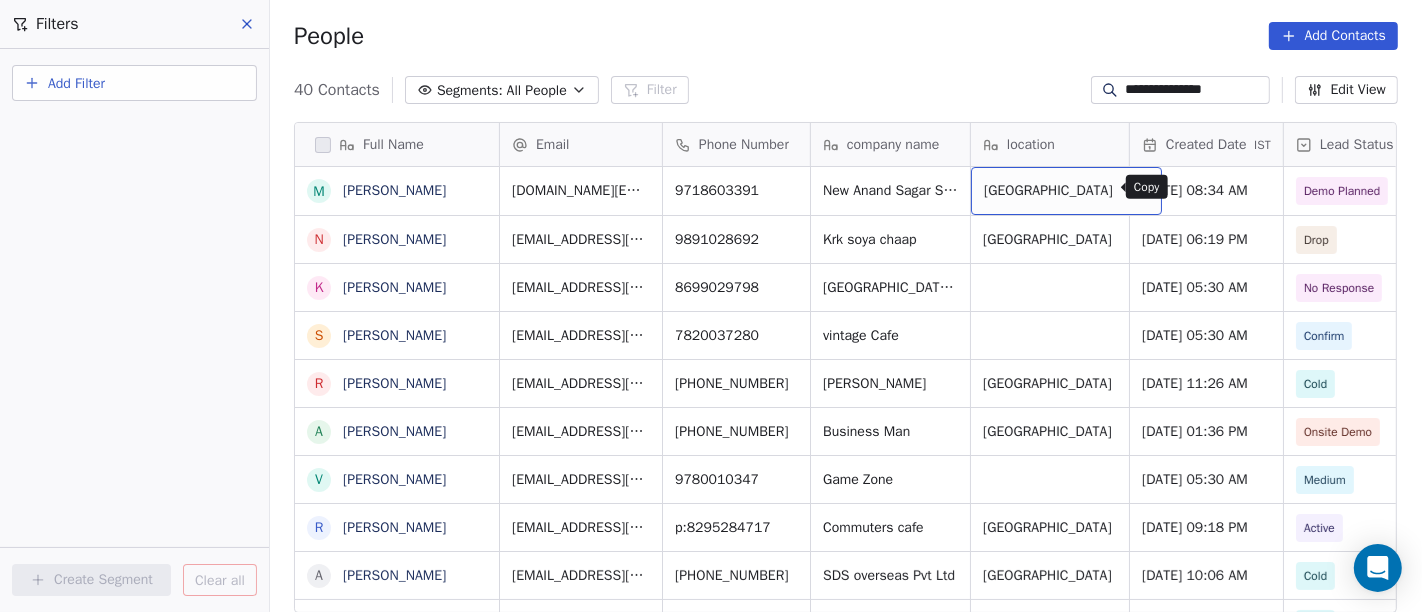 click 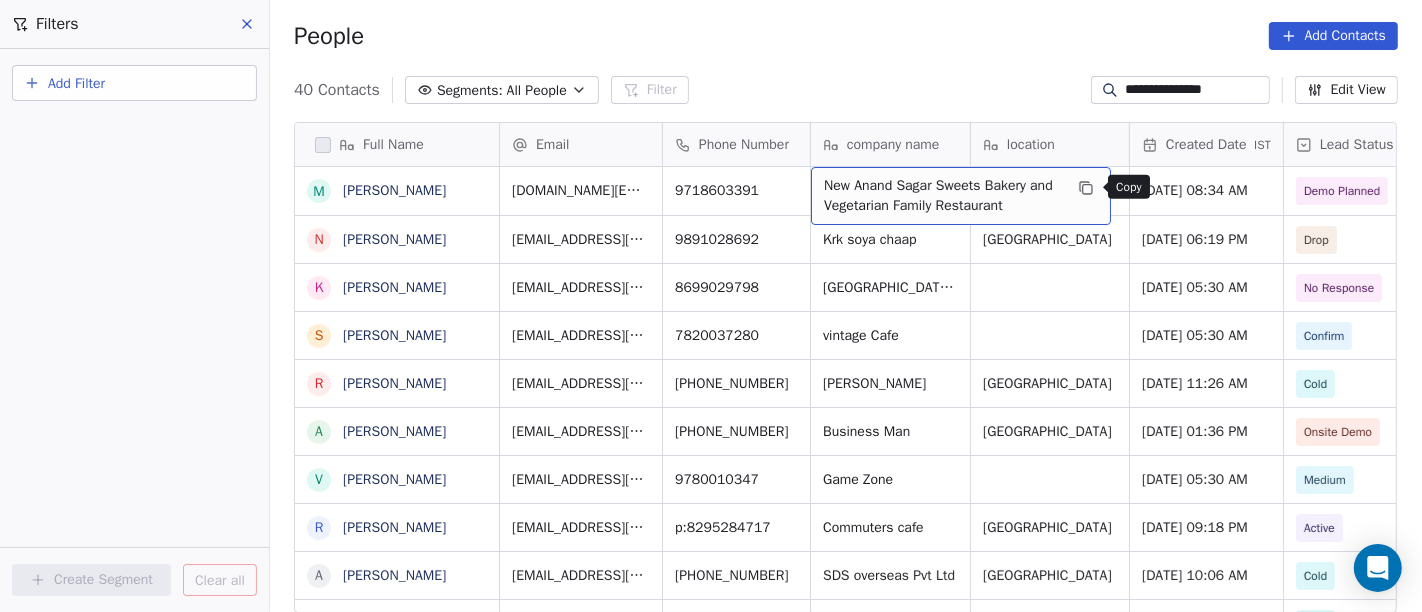 click at bounding box center (1086, 188) 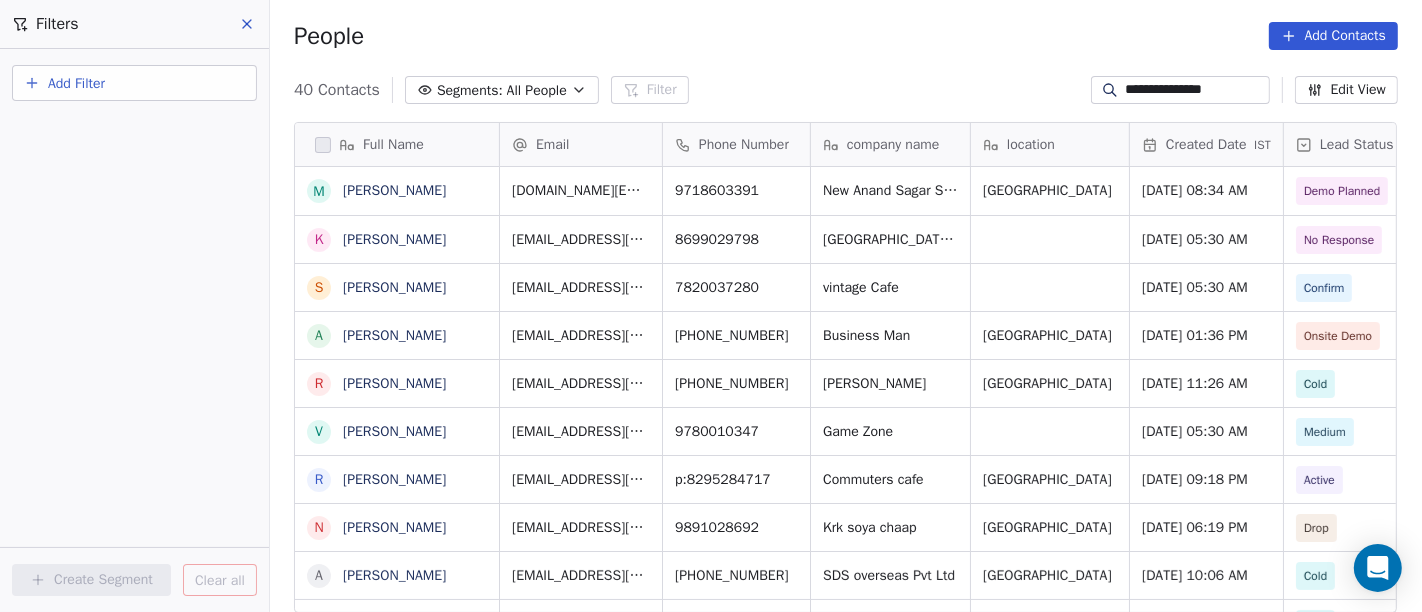 click on "**********" at bounding box center (1196, 90) 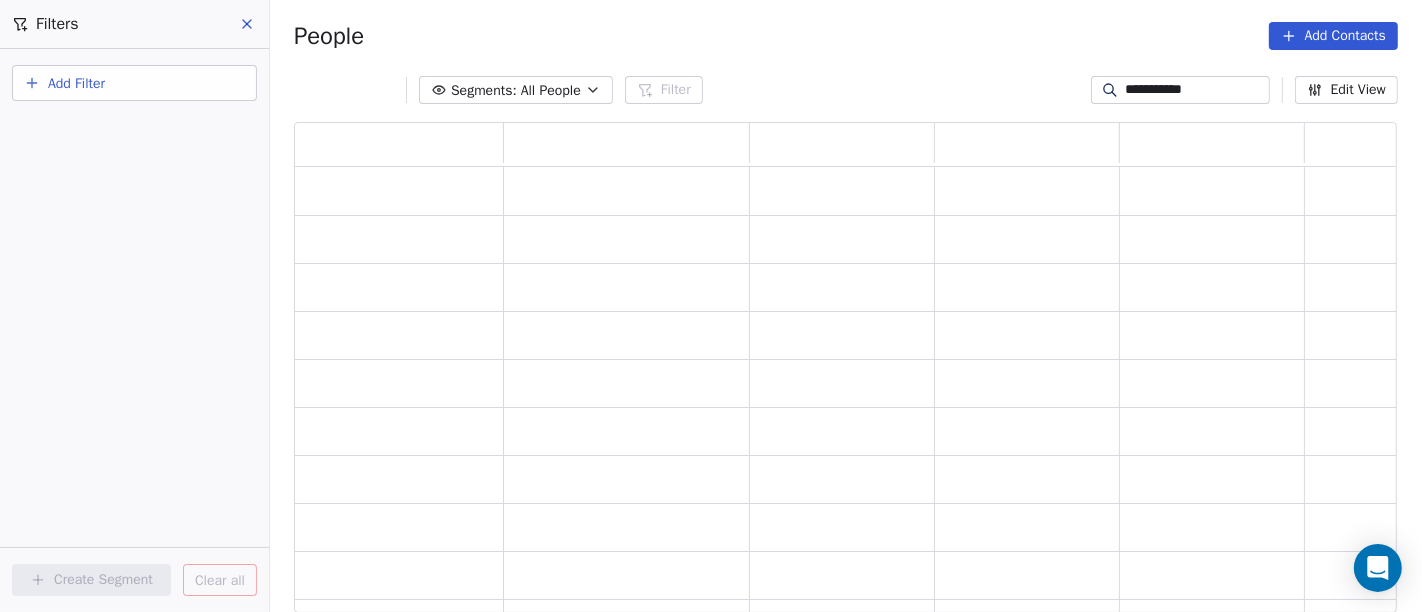 scroll, scrollTop: 17, scrollLeft: 17, axis: both 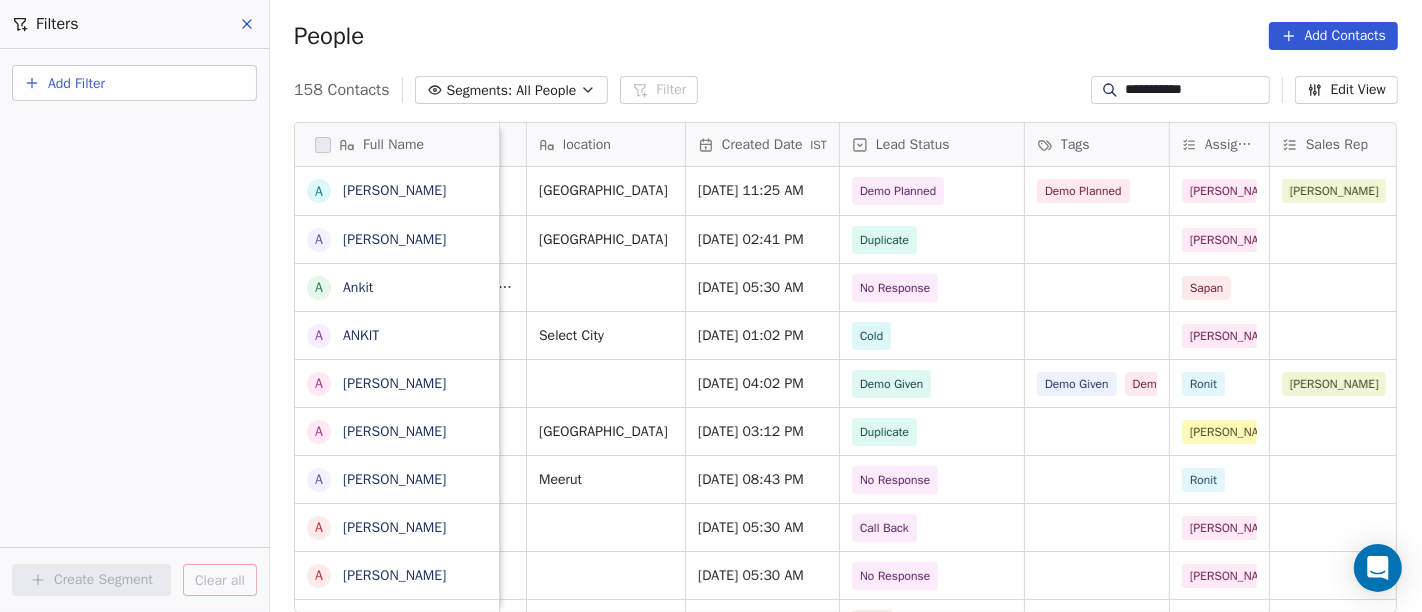 type on "**********" 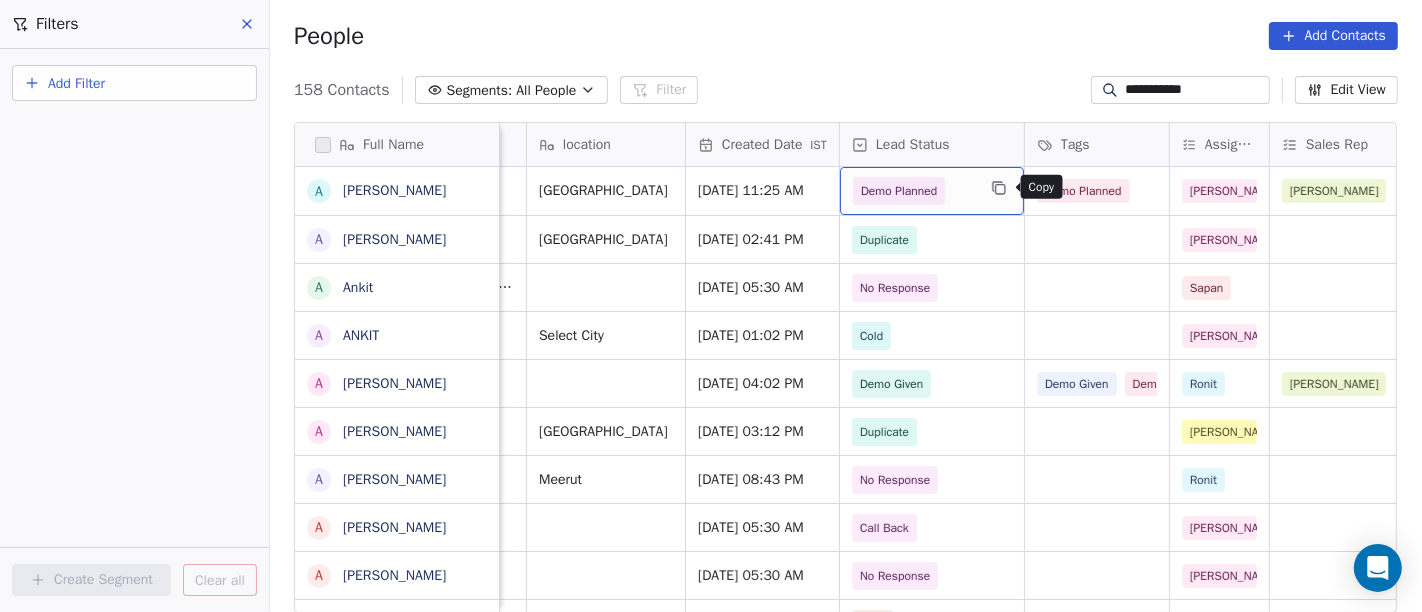 click 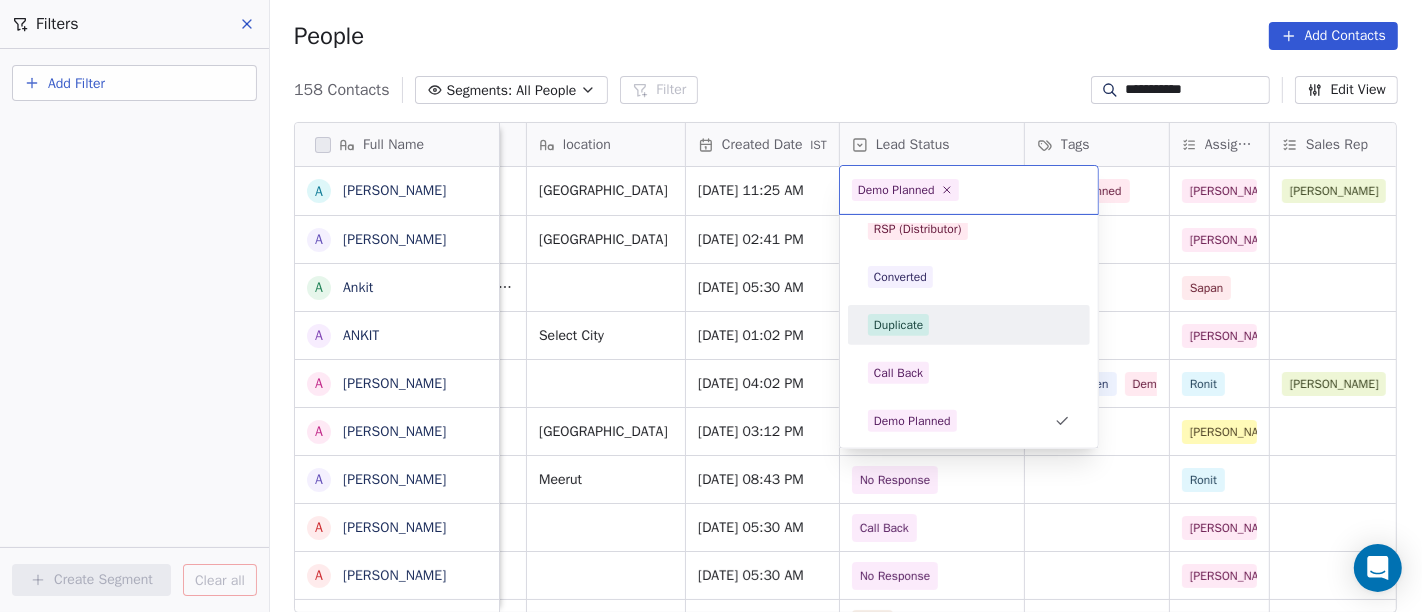 scroll, scrollTop: 414, scrollLeft: 0, axis: vertical 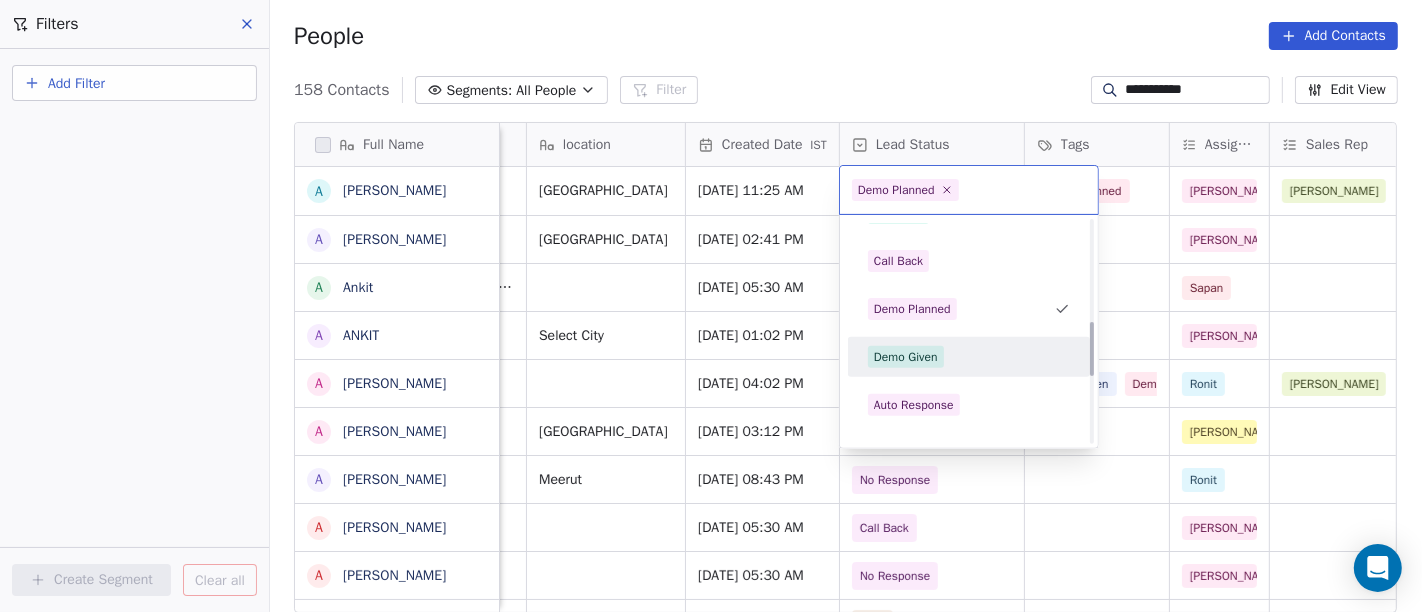 click on "Demo Given" at bounding box center (969, 357) 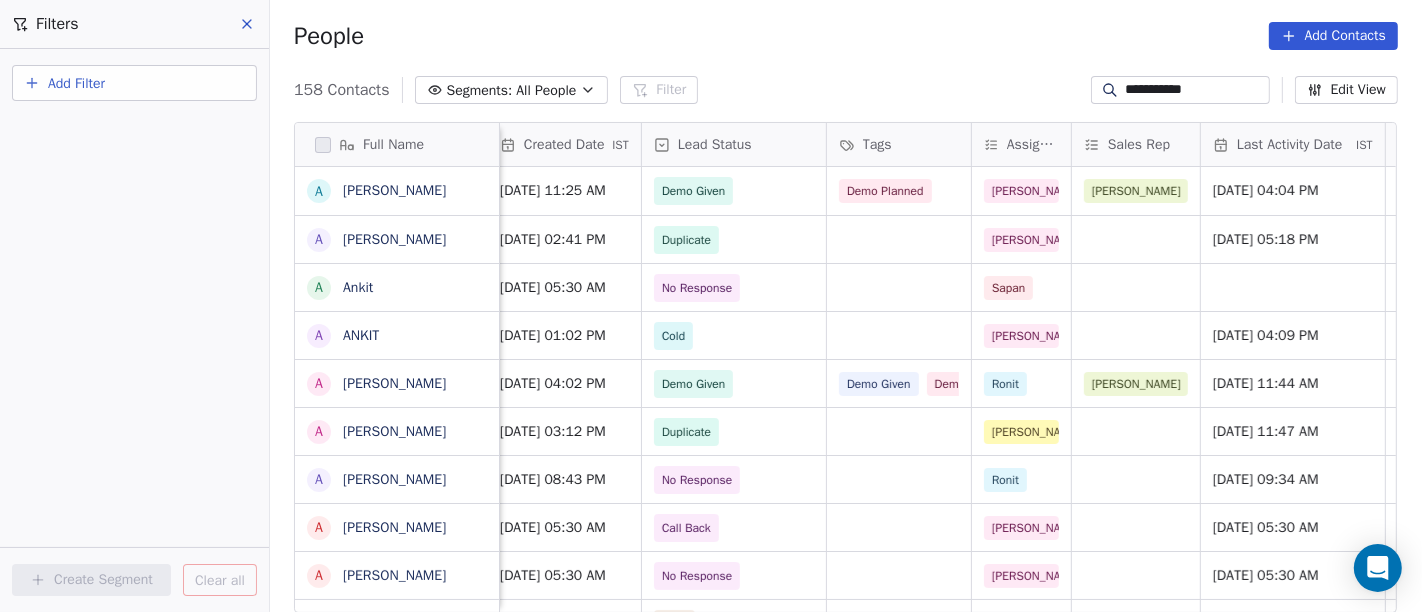 scroll, scrollTop: 0, scrollLeft: 644, axis: horizontal 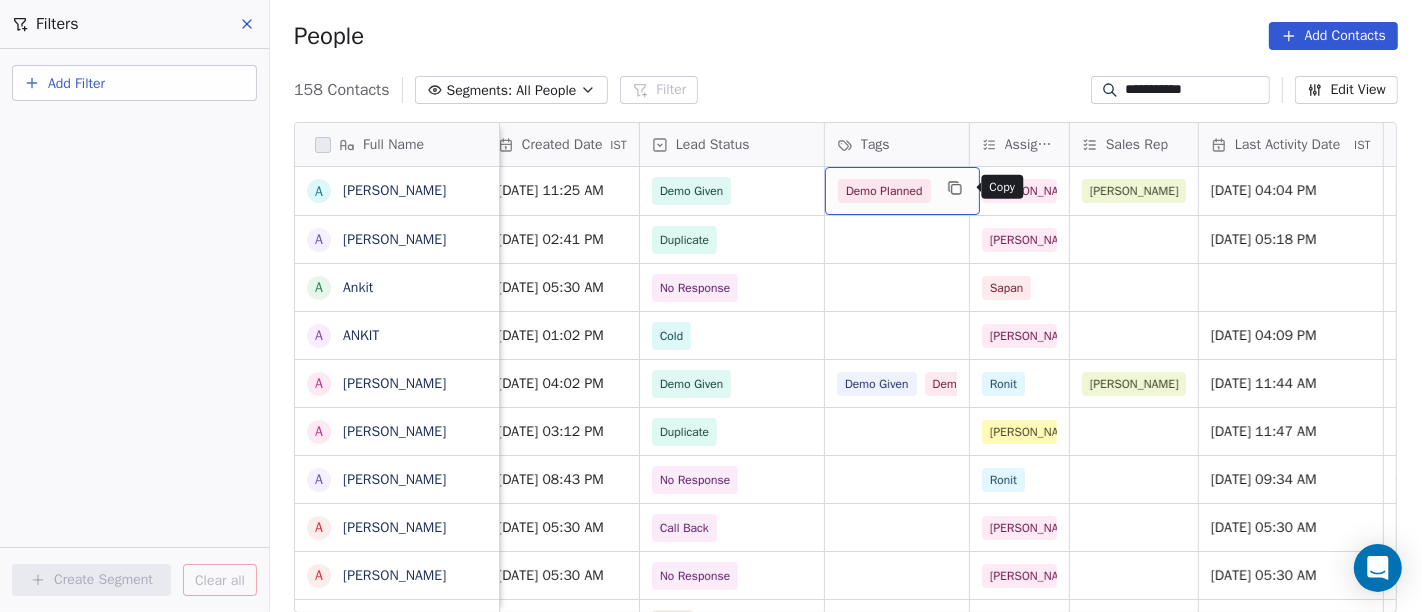 click 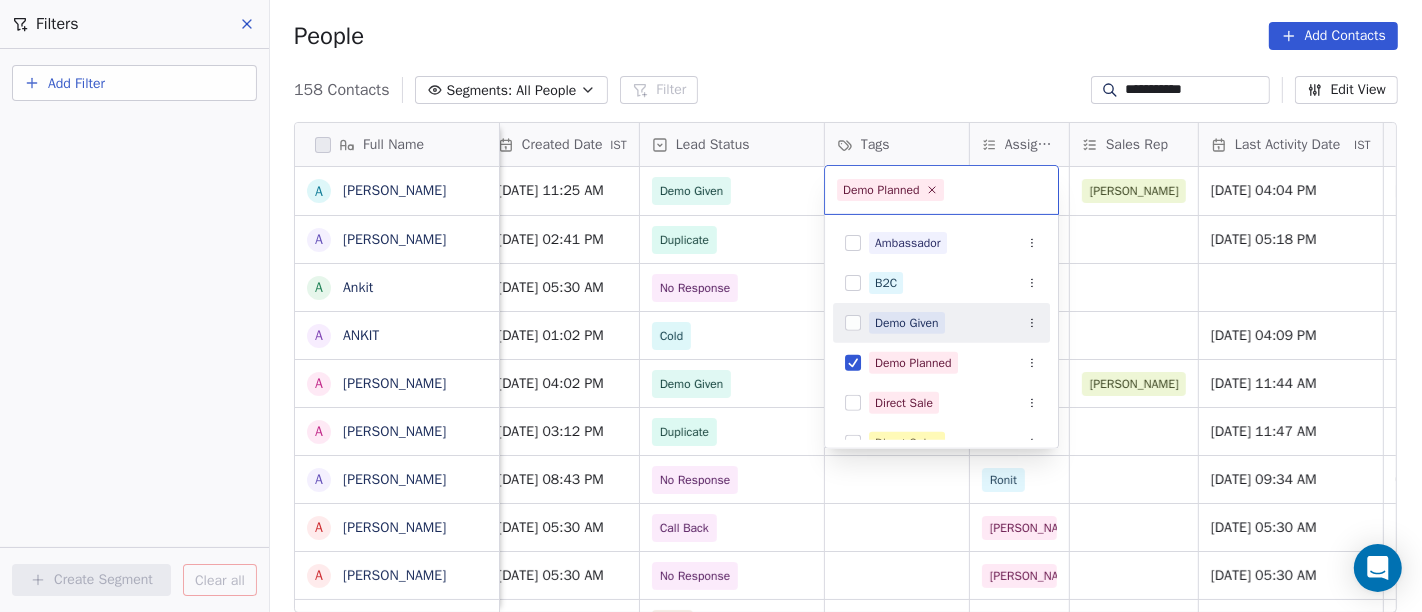 click on "Demo Given" at bounding box center (907, 323) 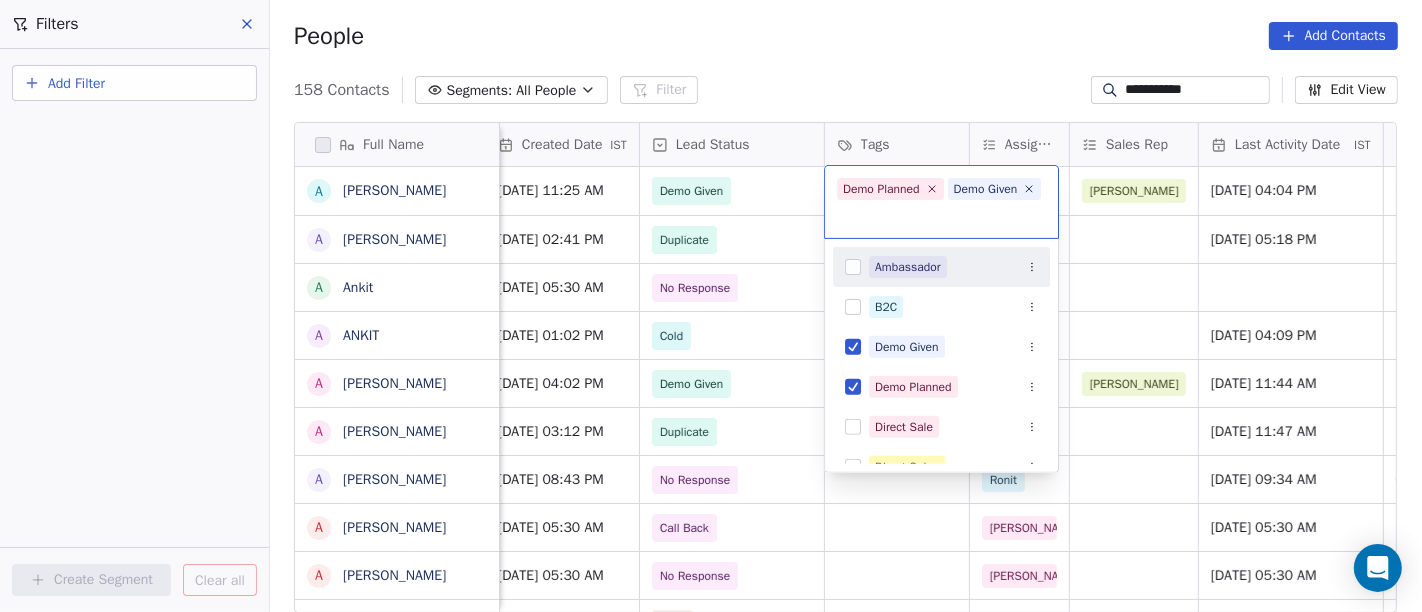 click on "**********" at bounding box center [711, 306] 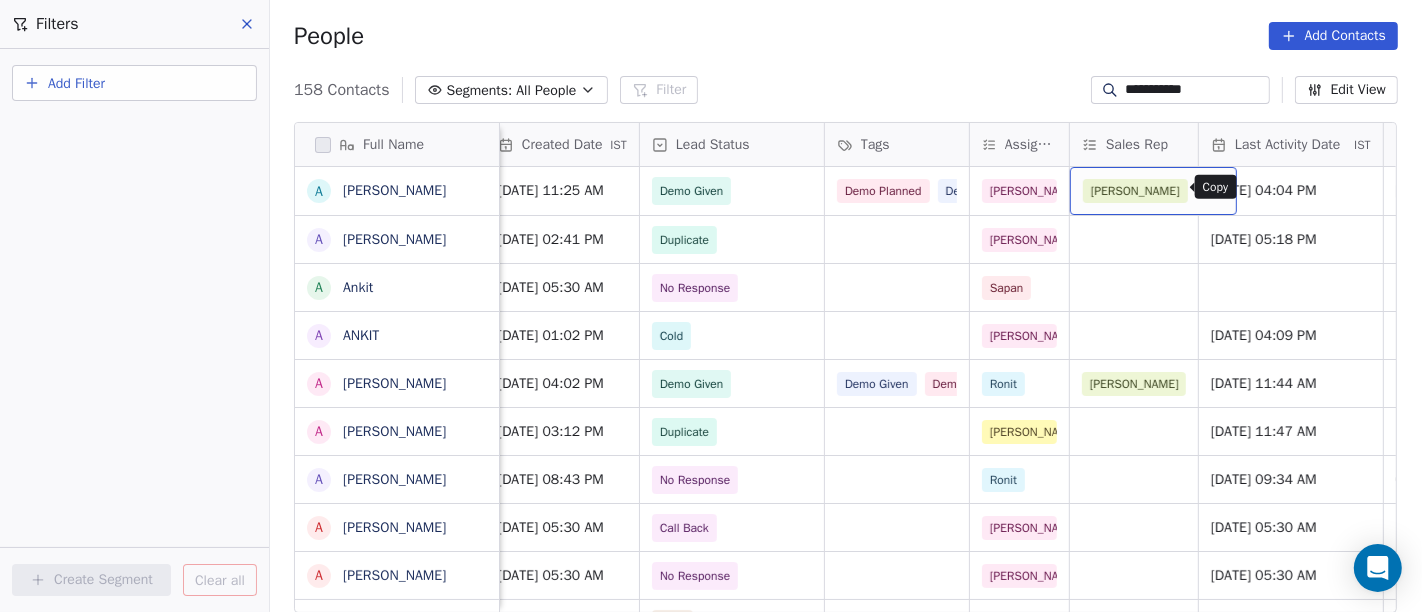 click at bounding box center (1212, 188) 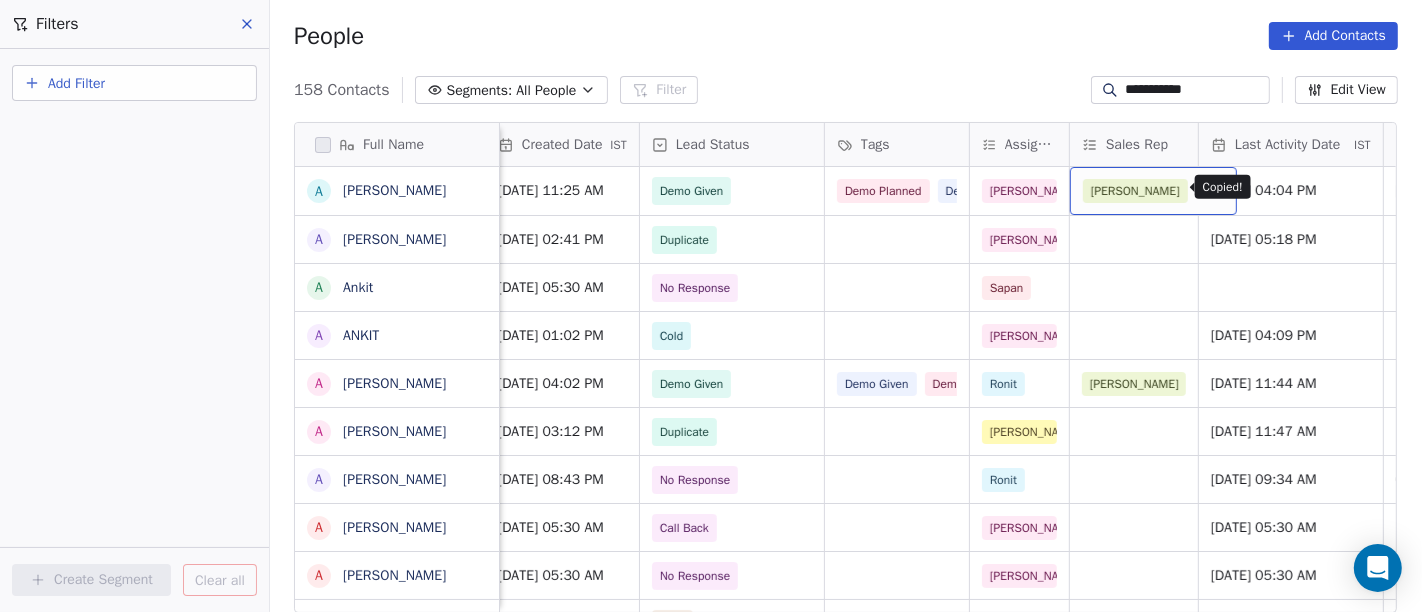 click at bounding box center (1212, 188) 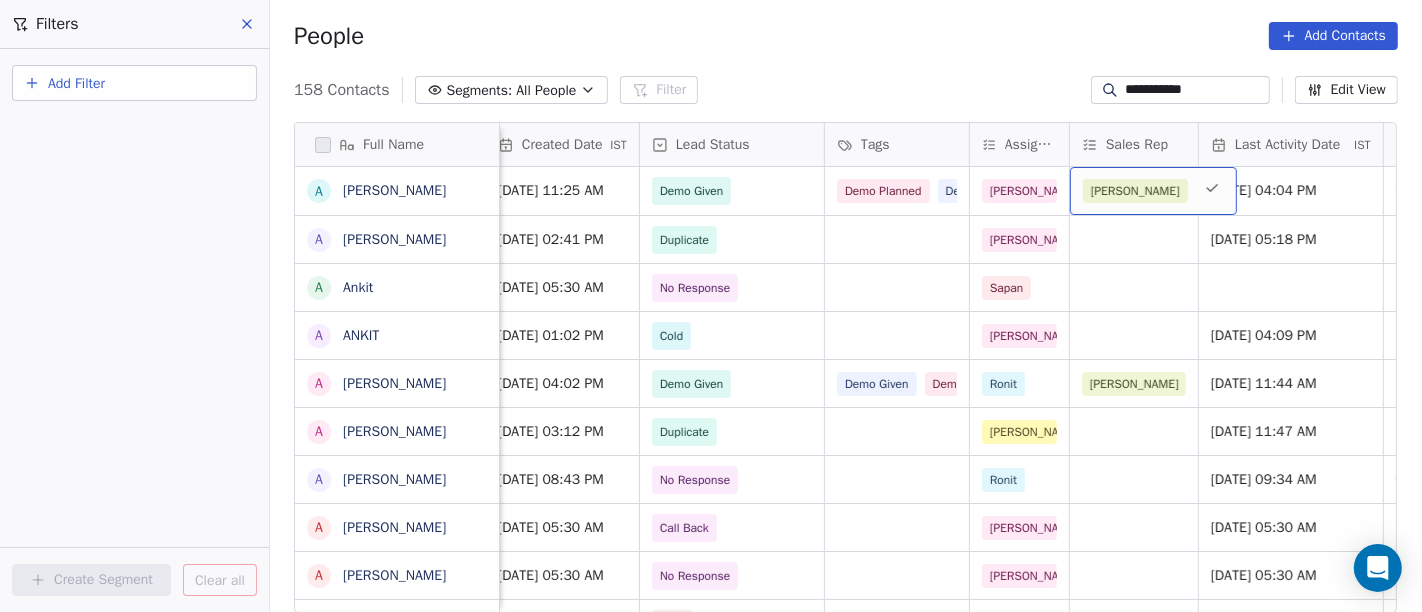 click on "Anmol" at bounding box center (1135, 191) 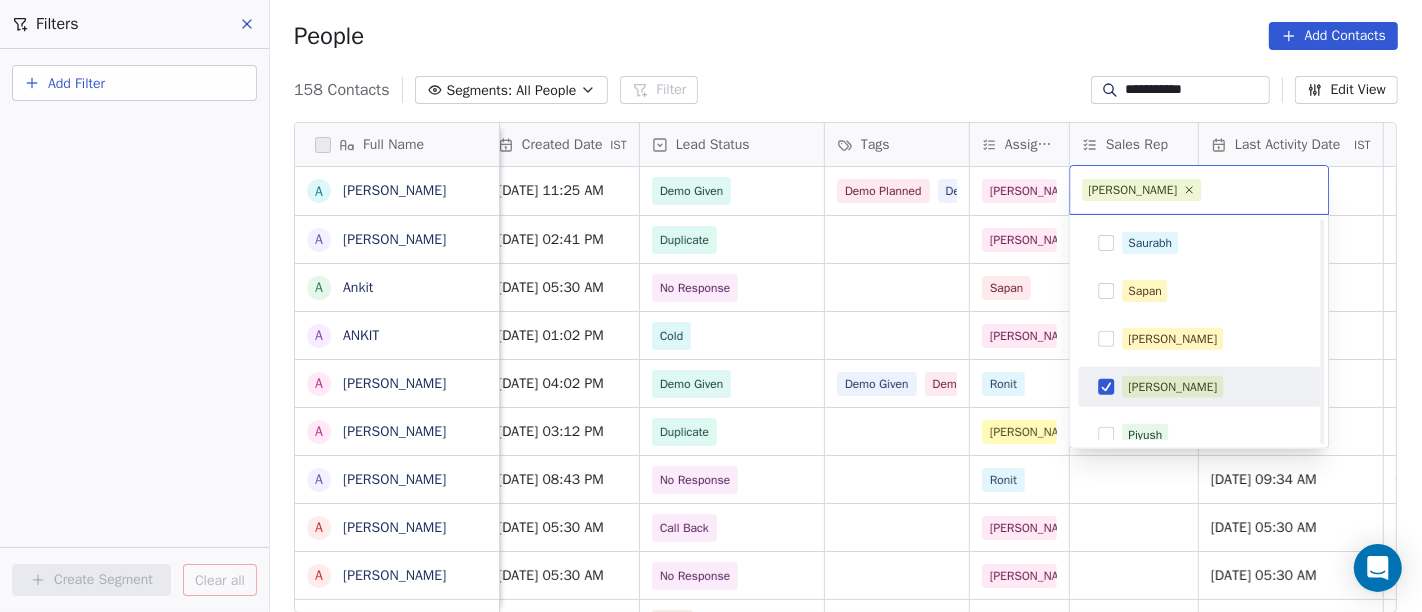scroll, scrollTop: 111, scrollLeft: 0, axis: vertical 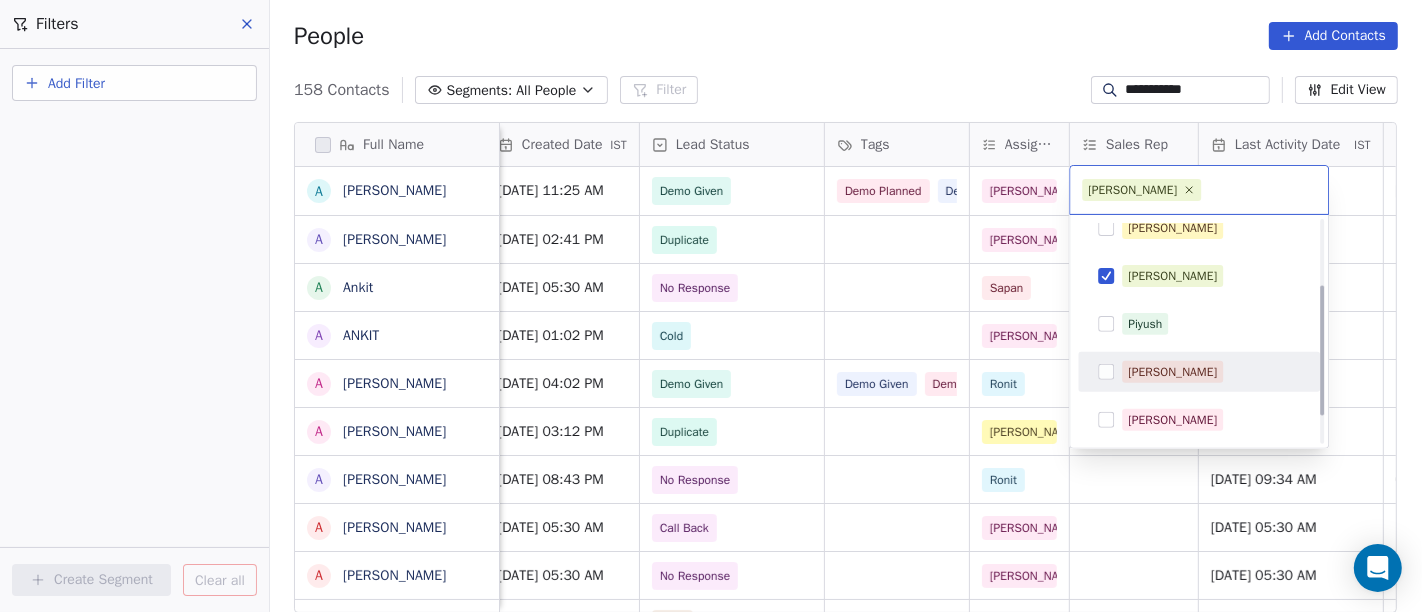 click on "[PERSON_NAME]" at bounding box center (1172, 372) 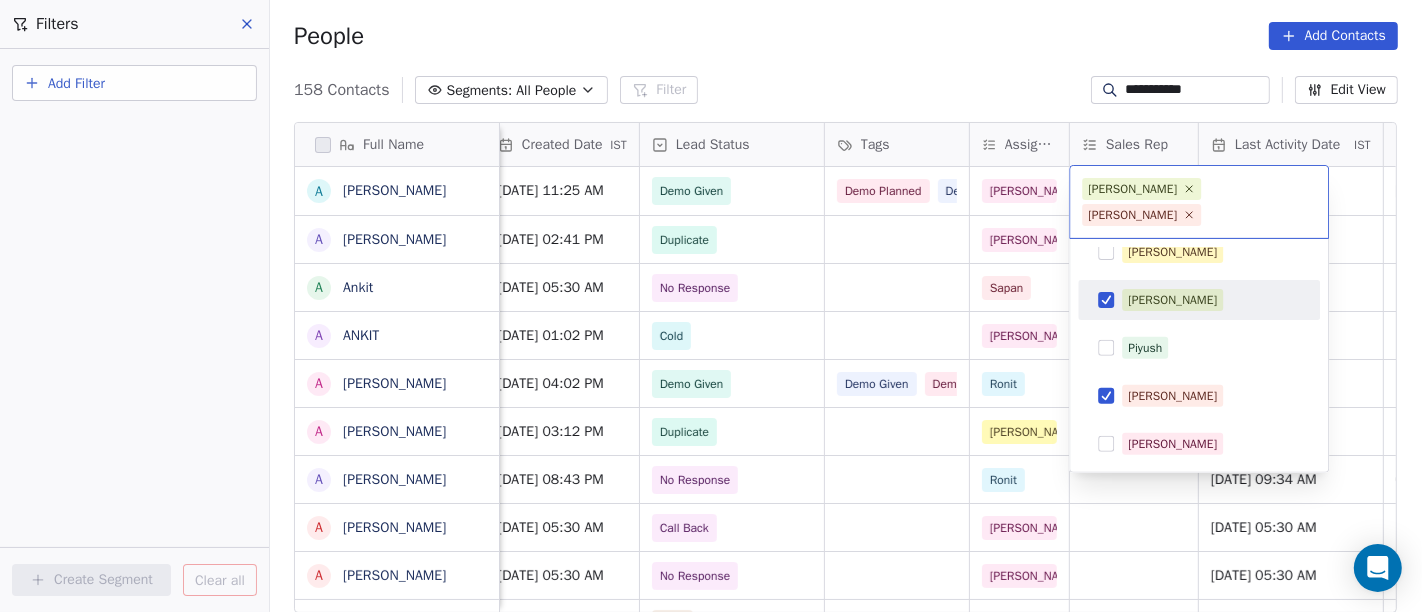 click on "Anmol" at bounding box center [1172, 300] 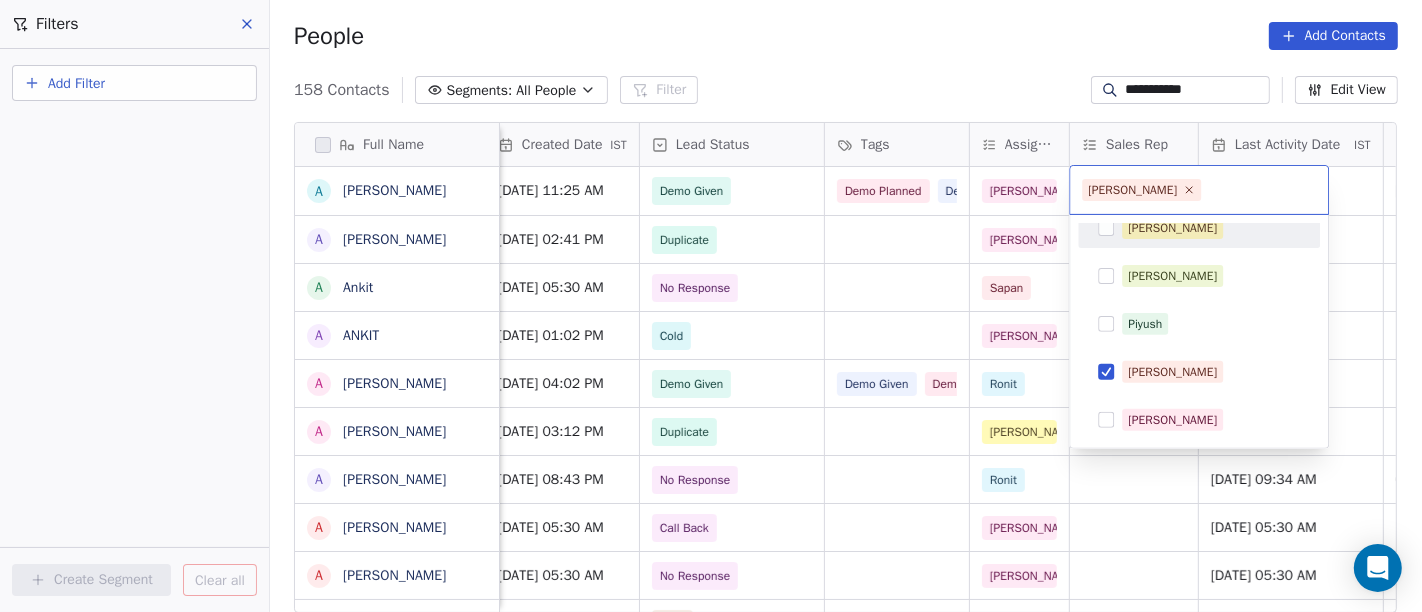 click on "**********" at bounding box center (711, 306) 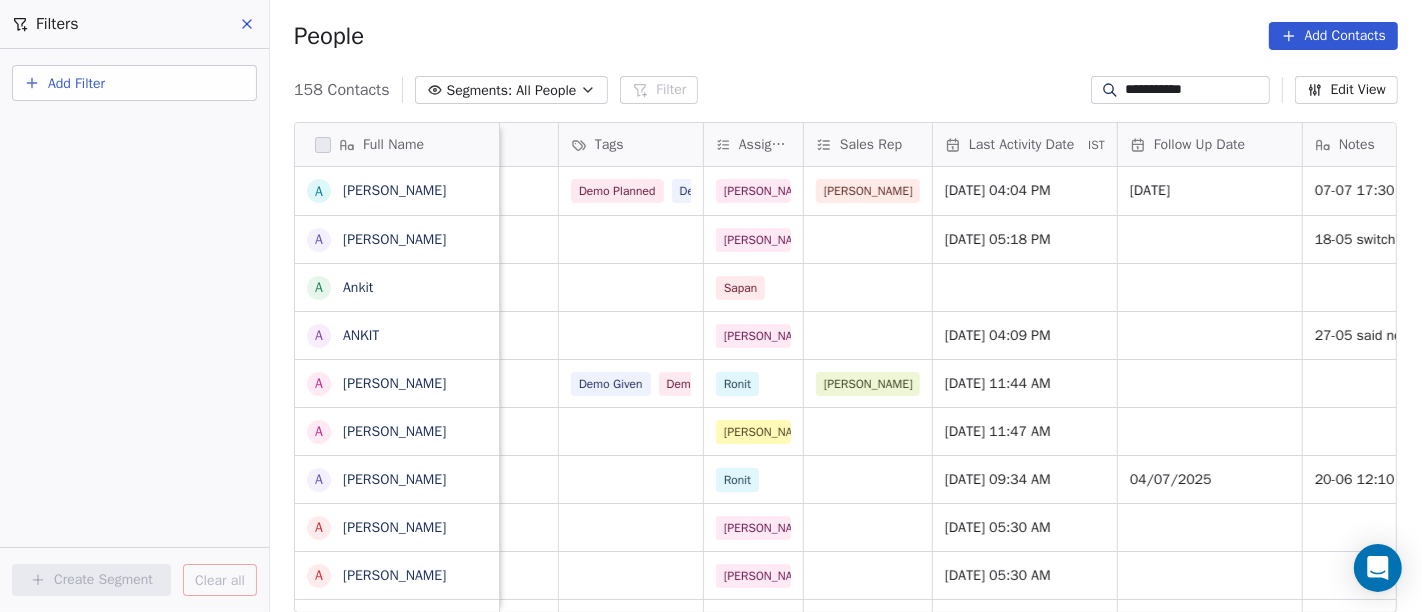 scroll, scrollTop: 0, scrollLeft: 931, axis: horizontal 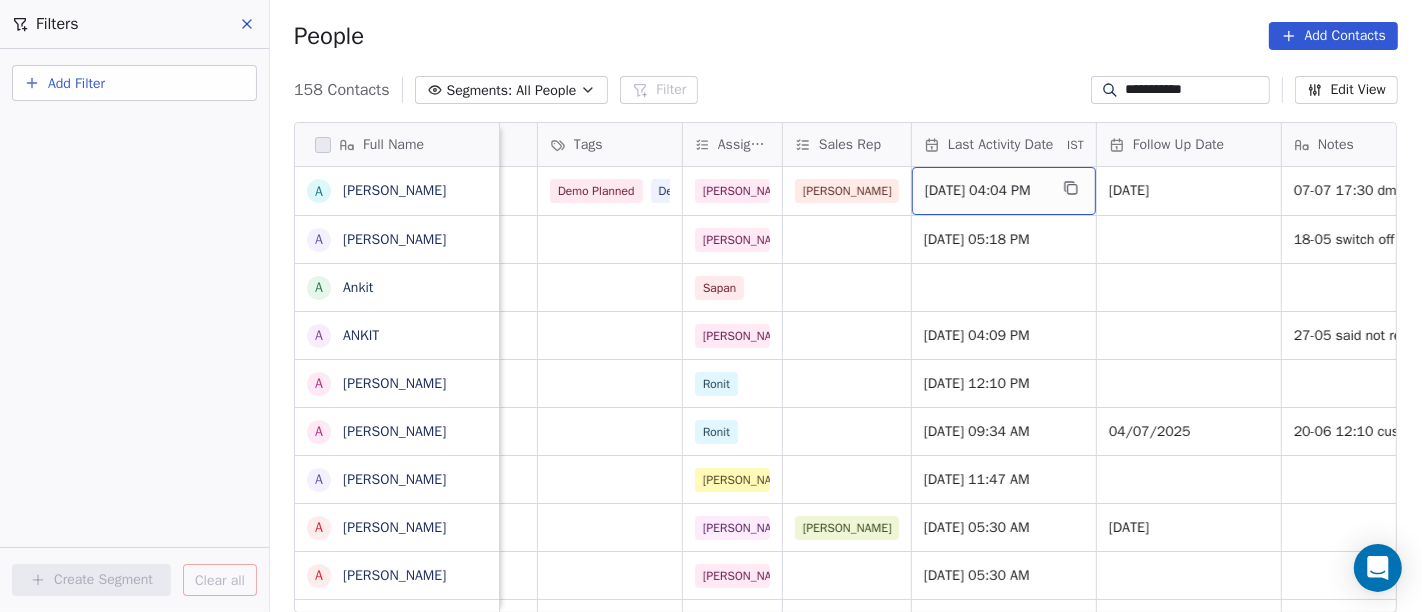 click on "Jul 07, 2025 04:04 PM" at bounding box center [986, 191] 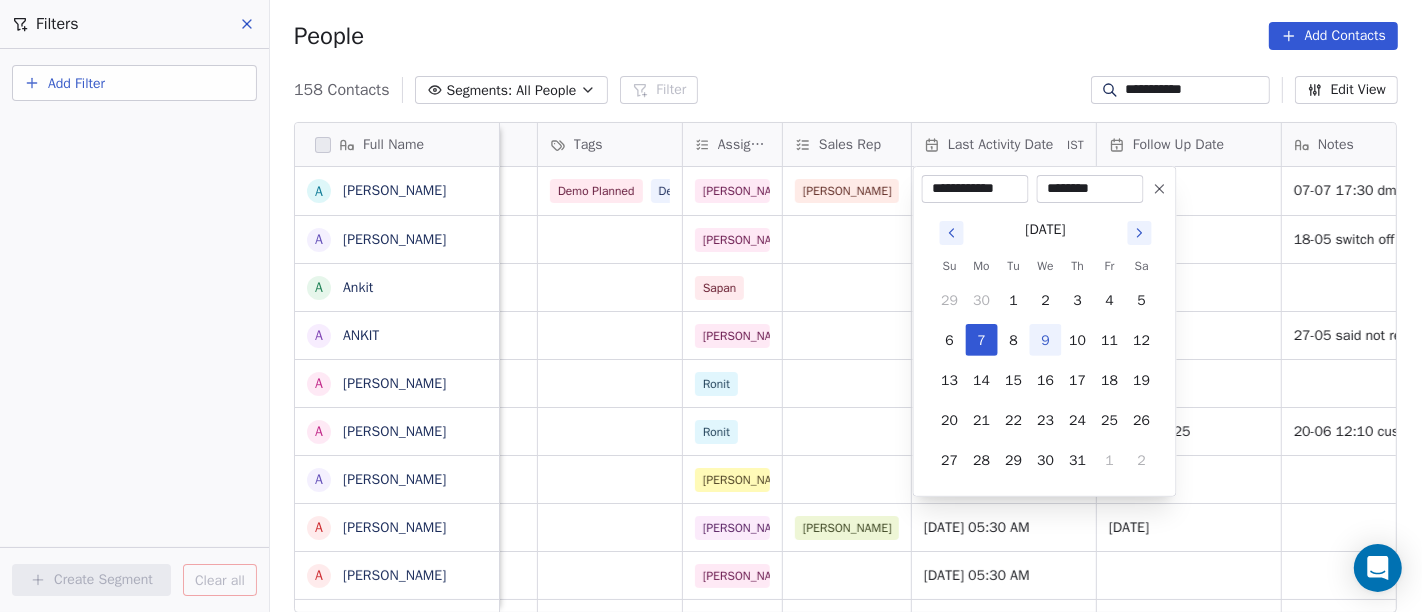 click on "9" at bounding box center [1046, 340] 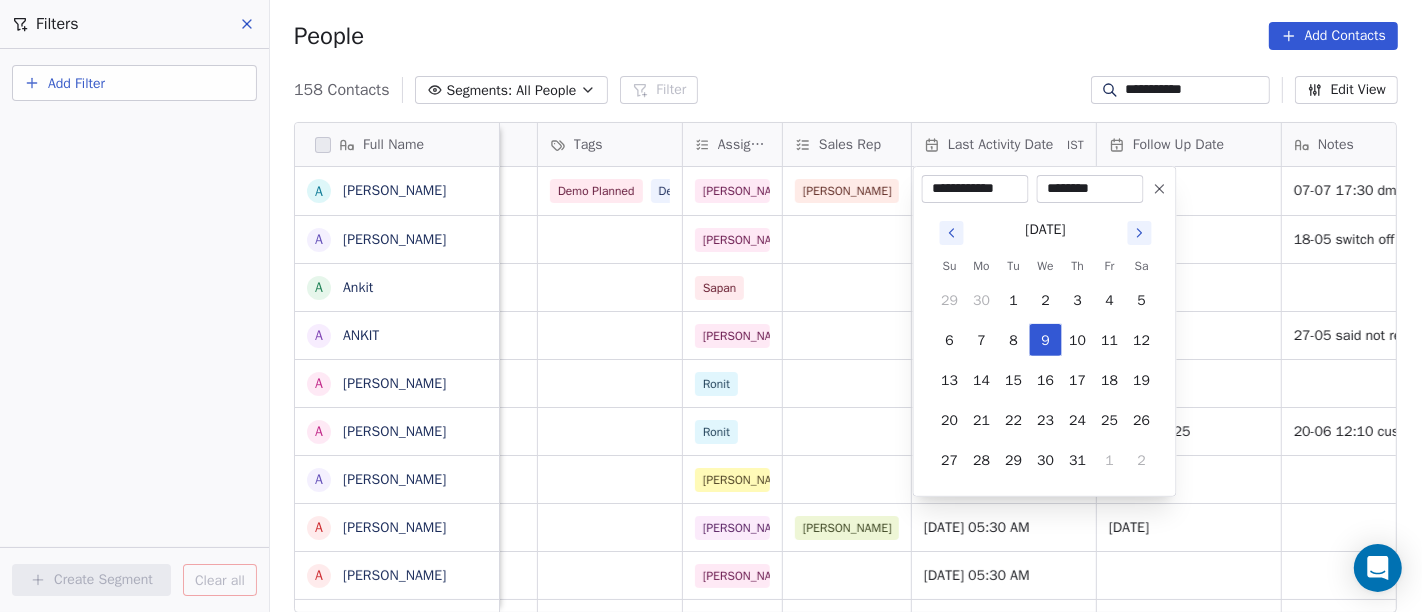 click on "**********" at bounding box center (711, 306) 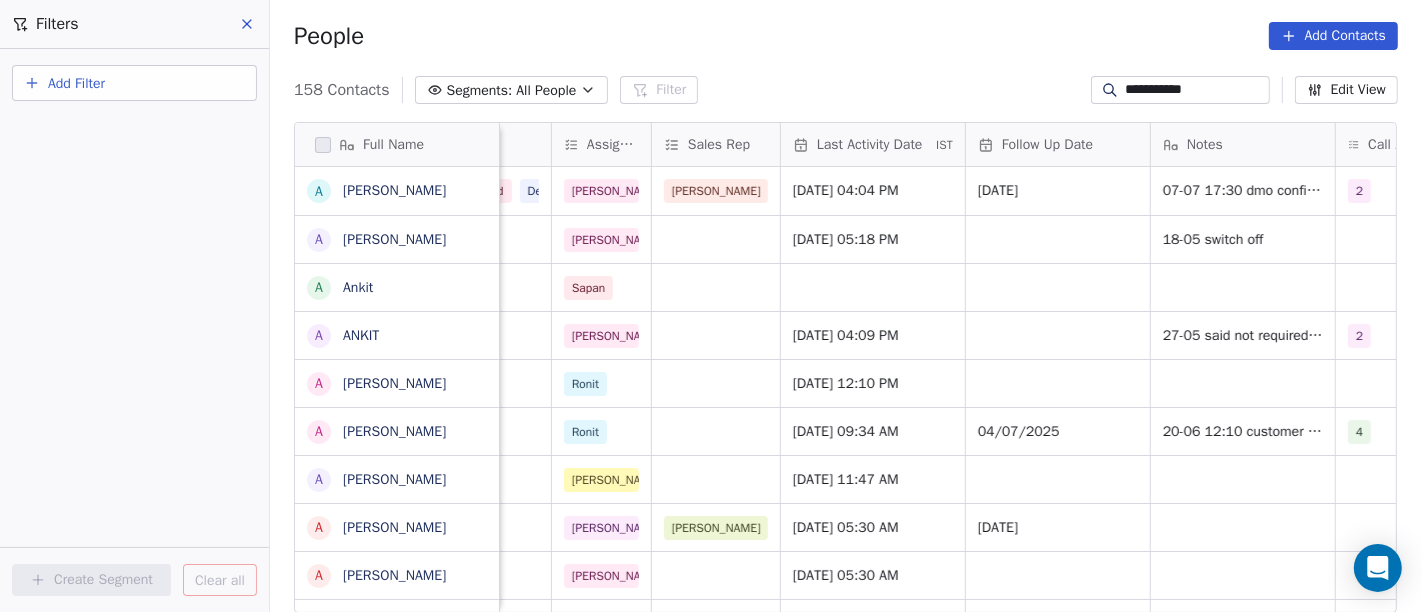 scroll, scrollTop: 0, scrollLeft: 1103, axis: horizontal 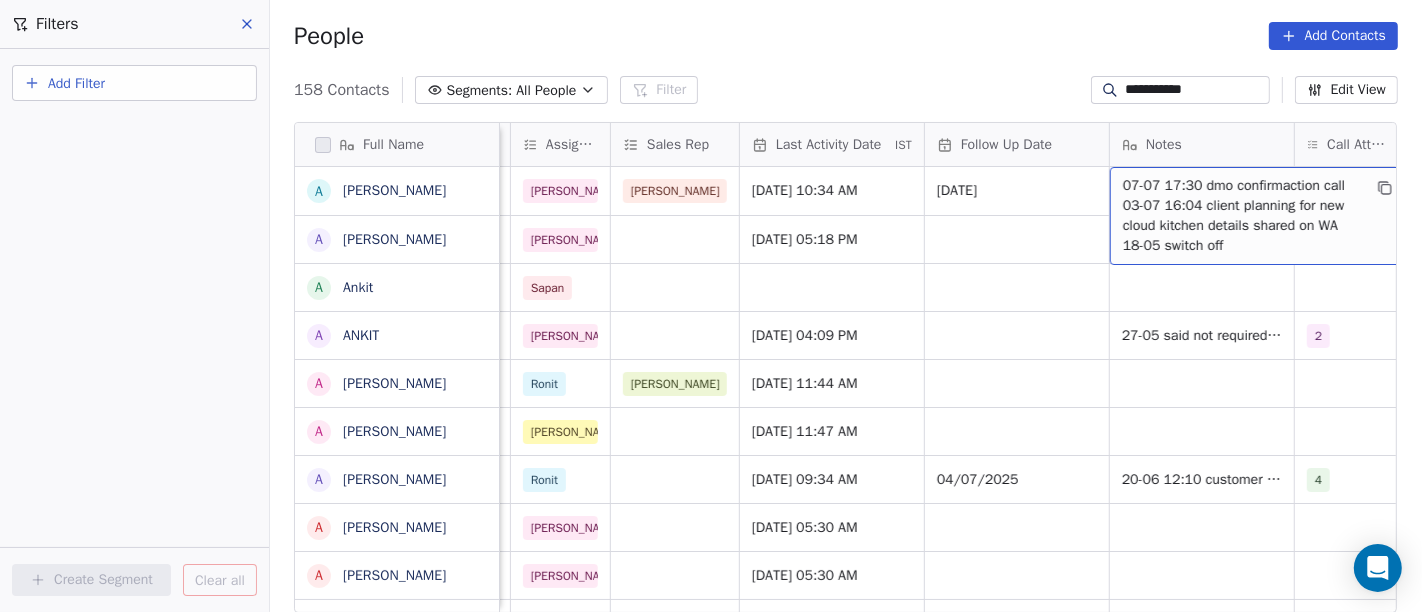 click on "07-07 17:30 dmo confirmaction call 03-07 16:04 client planning for new cloud kitchen details shared on WA 18-05 switch off" at bounding box center [1242, 216] 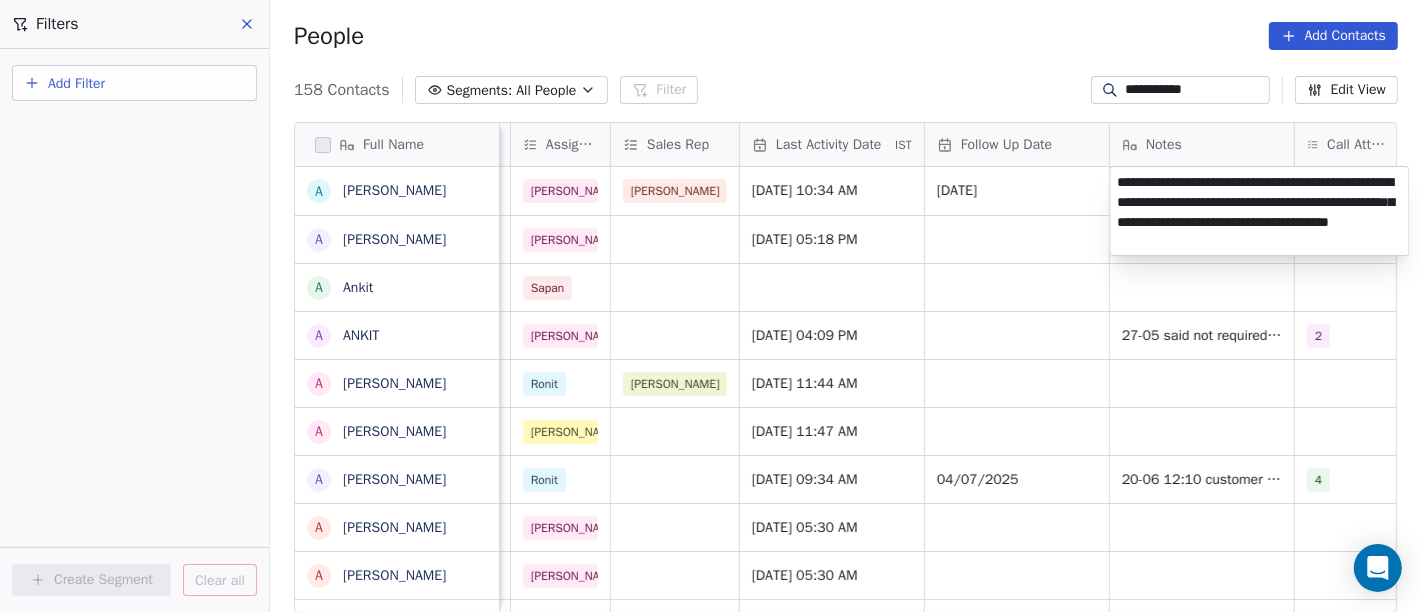 type on "**********" 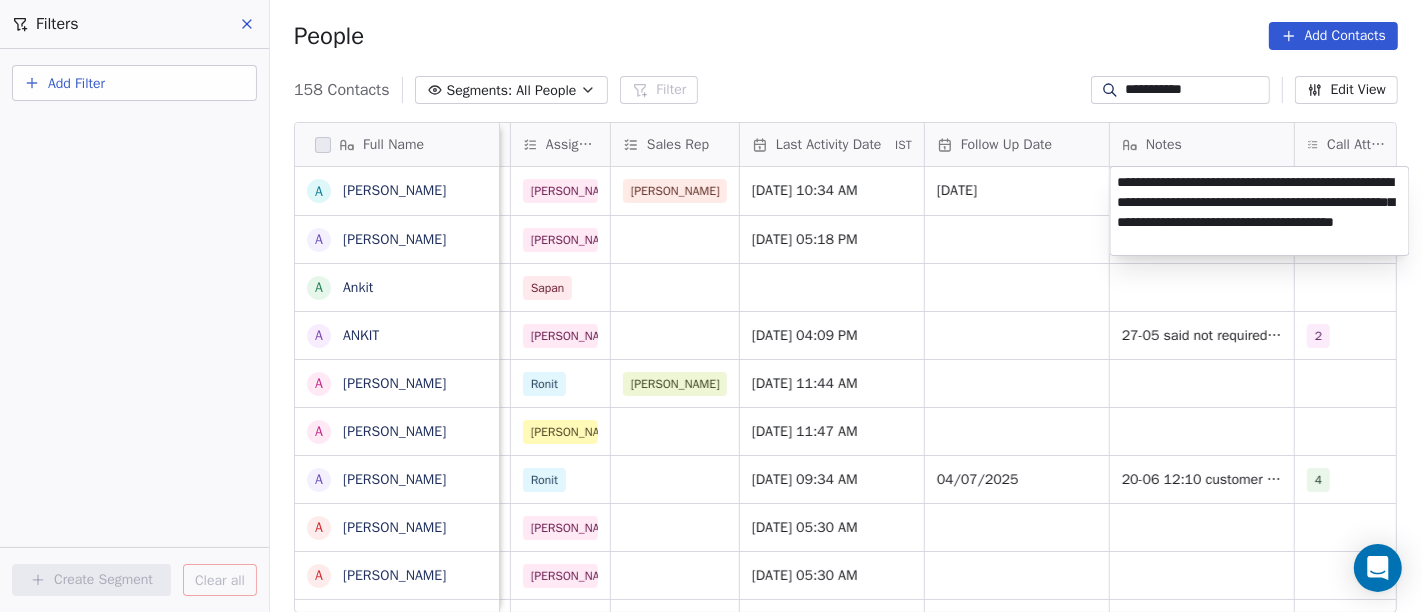 click on "**********" at bounding box center (711, 306) 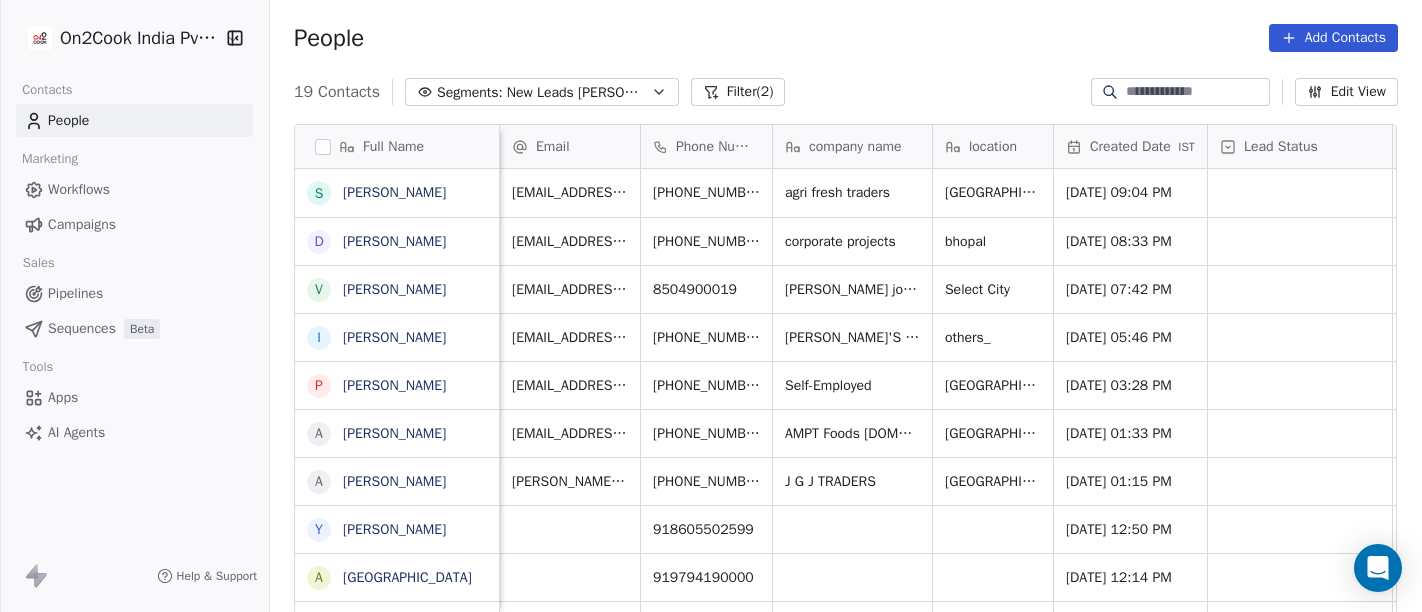 scroll, scrollTop: 0, scrollLeft: 0, axis: both 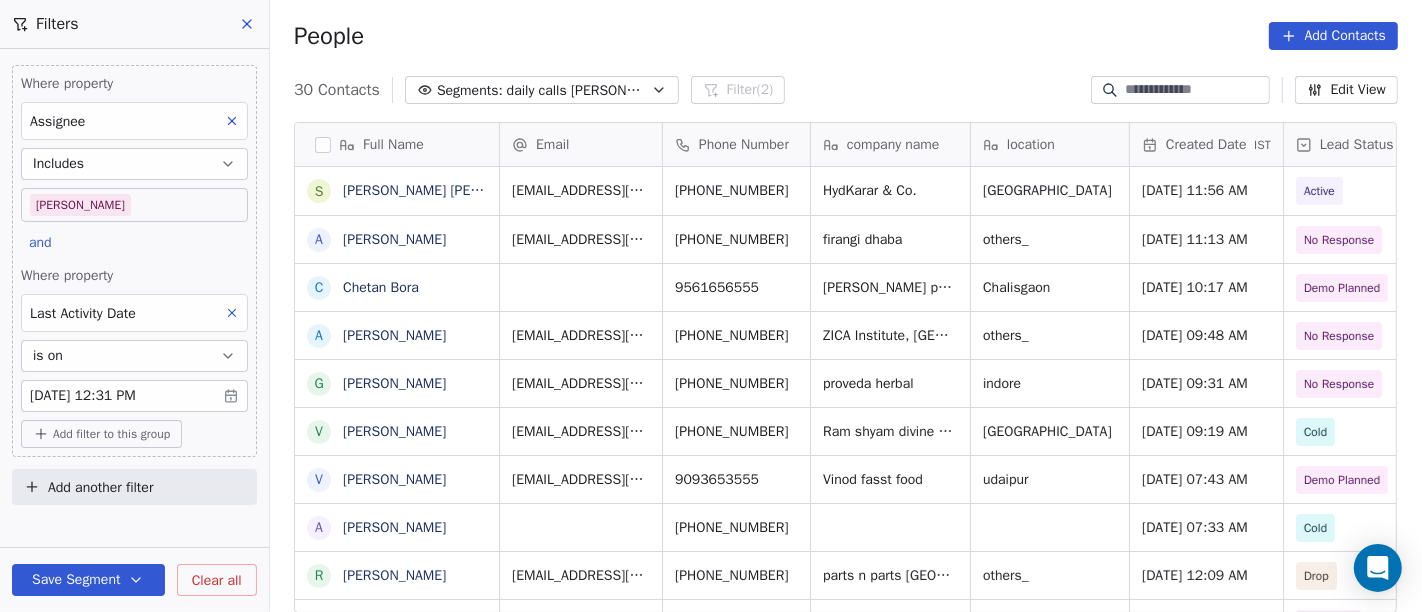 click on "Add filter to this group" at bounding box center (111, 434) 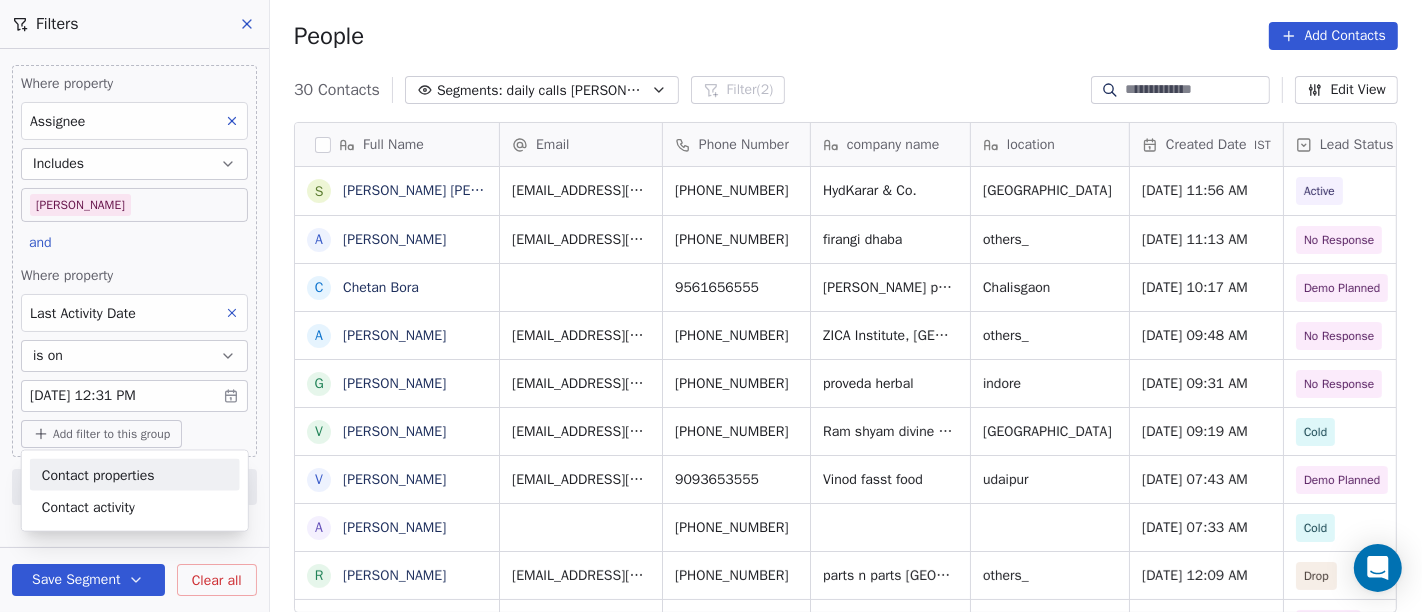 click on "Contact properties" at bounding box center (98, 474) 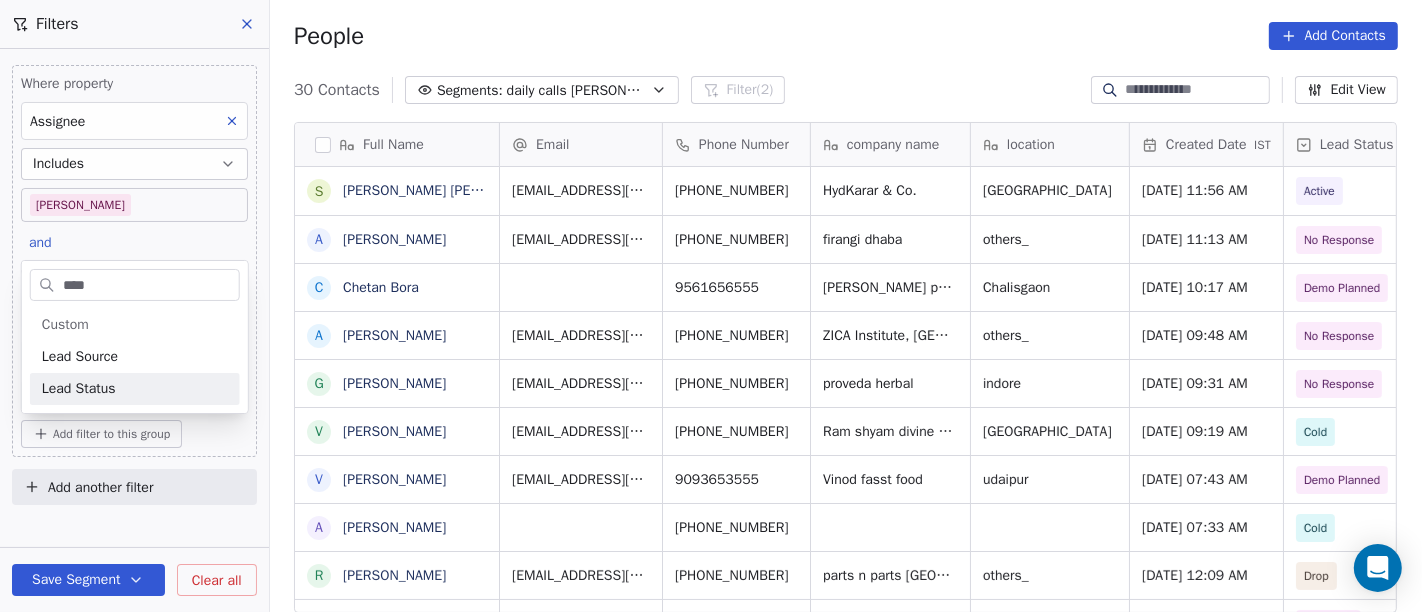 type on "****" 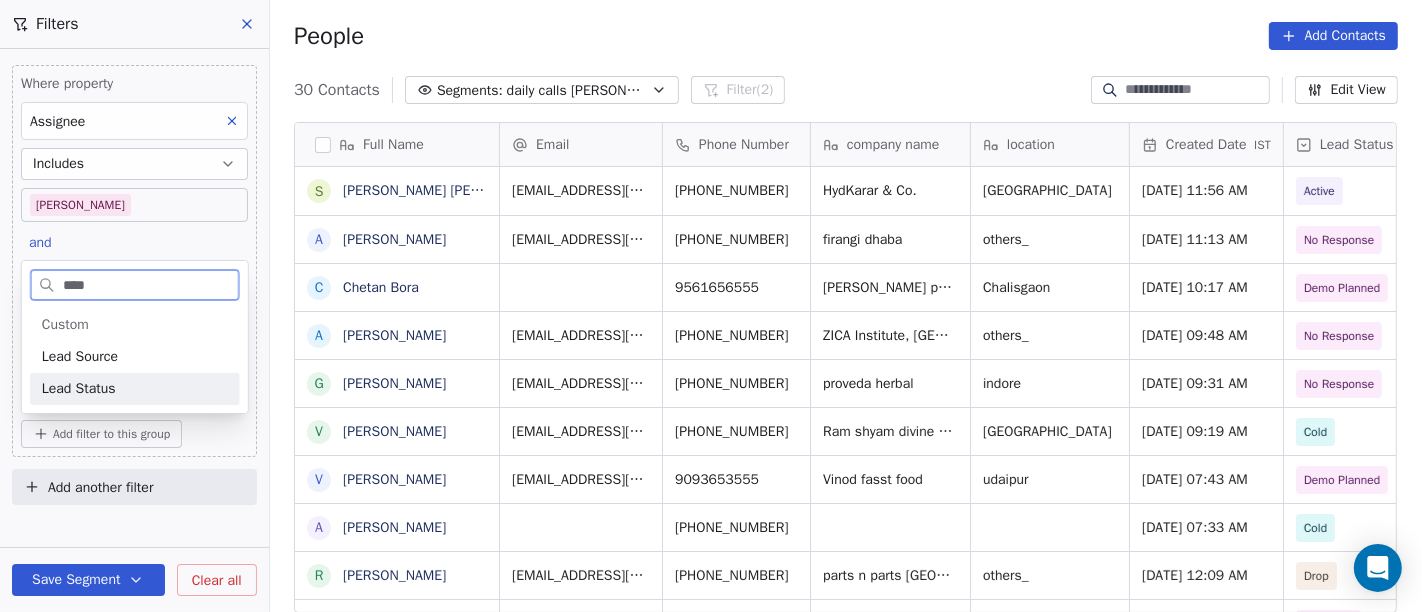 click on "Lead Status" at bounding box center (135, 389) 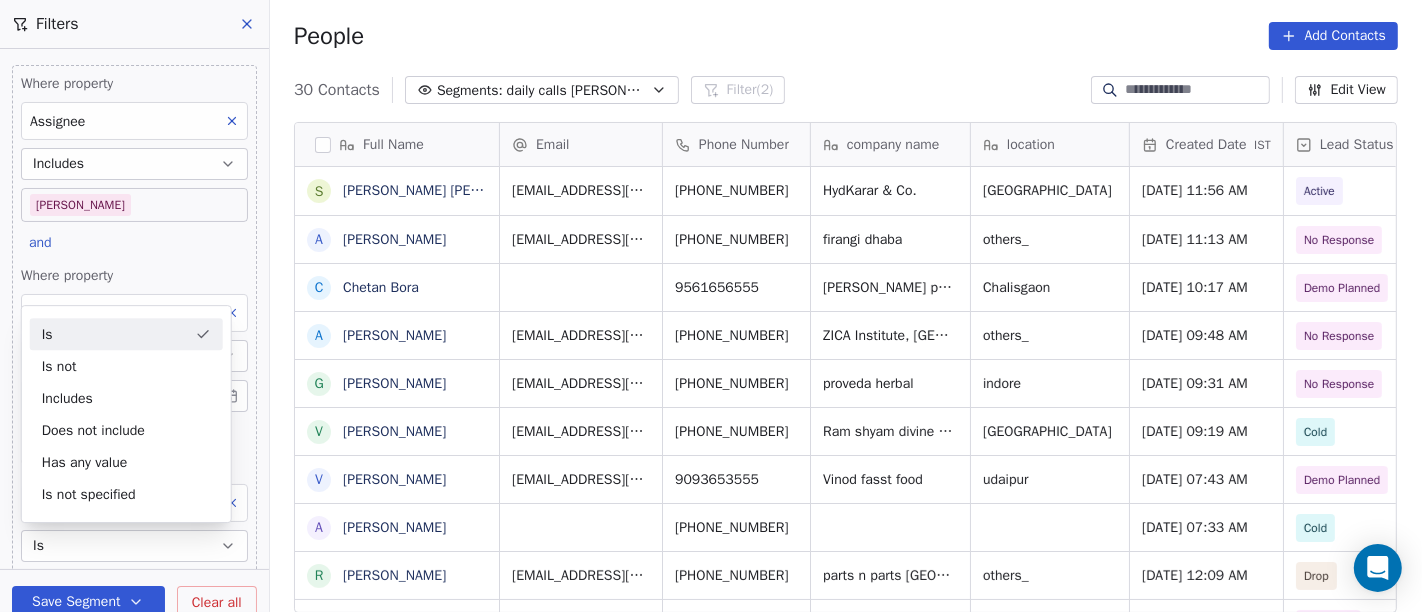 click on "Is" at bounding box center [126, 334] 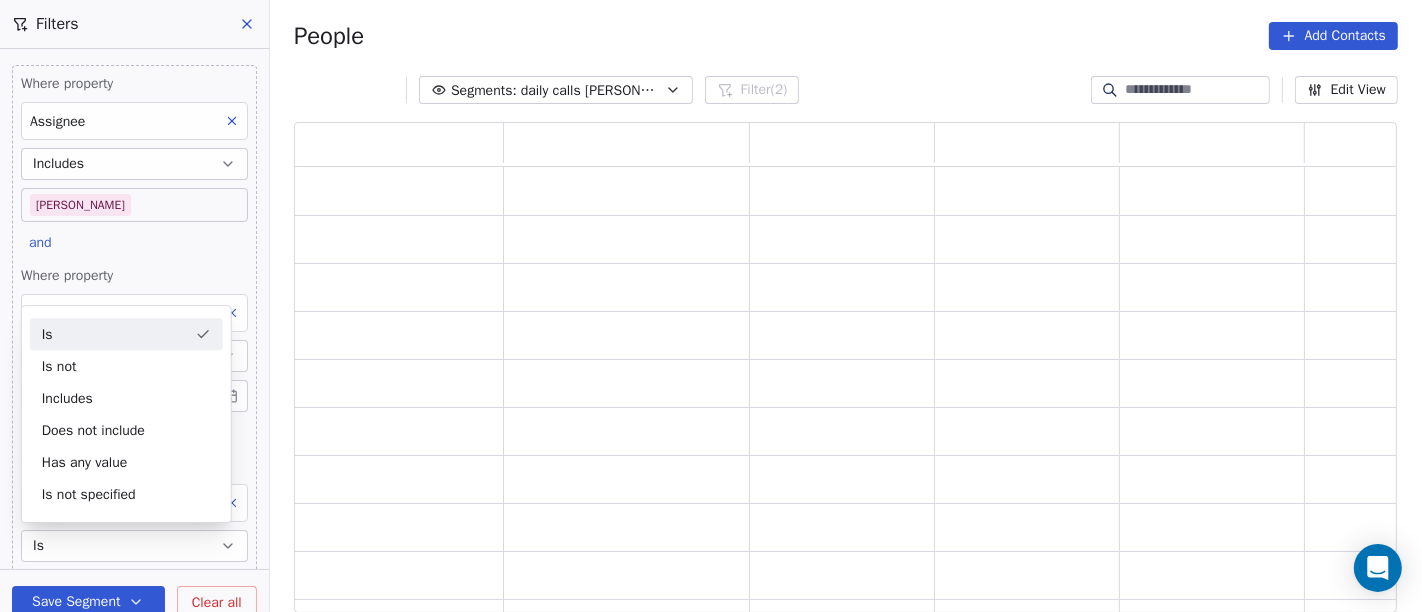 scroll, scrollTop: 17, scrollLeft: 17, axis: both 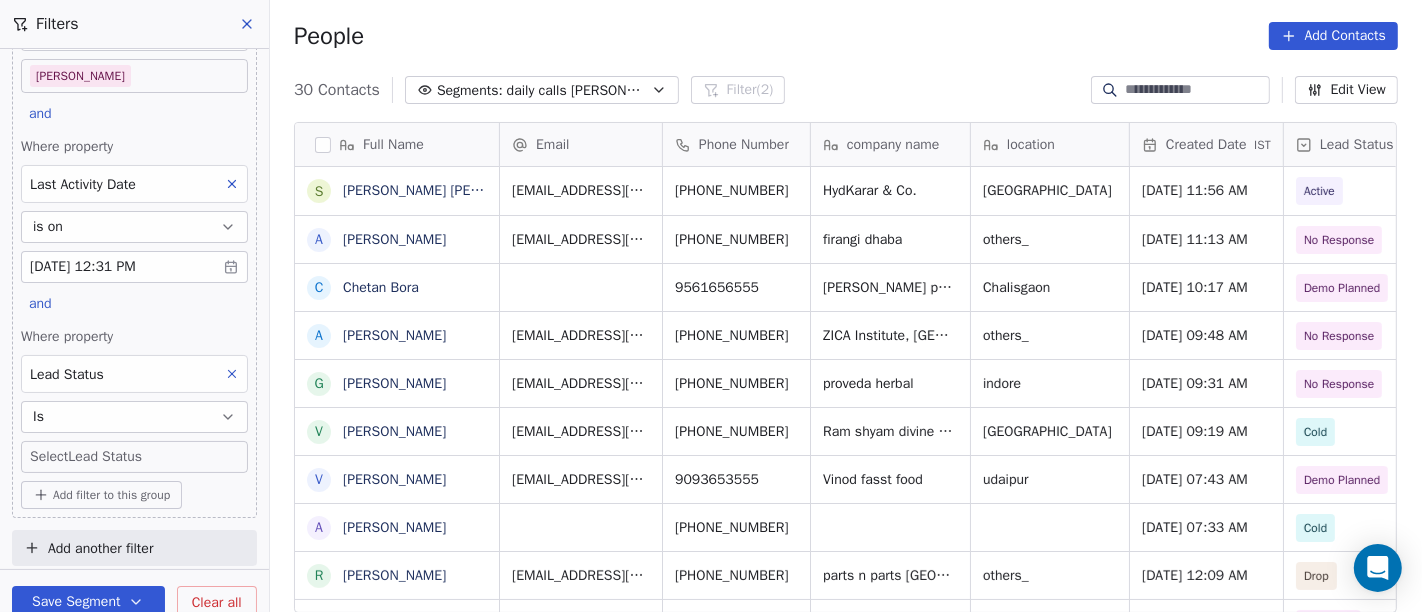 click on "On2Cook India Pvt. Ltd. Contacts People Marketing Workflows Campaigns Sales Pipelines Sequences Beta Tools Apps AI Agents Help & Support Filters Where property   Assignee   Includes Salim and Where property   Last Activity Date   is on Jul 09, 2025 12:31 PM and Where property   Lead Status   Is Select  Lead Status Add filter to this group Add another filter Save Segment Clear all People  Add Contacts 30 Contacts Segments: daily calls salim  Filter  (2) Edit View Tag Add to Sequence Full Name s saiyed Alamdar Hussain Abidi A Ambar Mahajan C Chetan Bora A Arun pratap g gaurav mehta V Viinod K Pandey V Vinod S Sahu A Ajay Sankhe R Raghvendra Yadav R Riyaz Shaikh R Reji Varghese G Girish Kumar T Thanikachalam Chalam S Shalini B Bobby Abraham R Rajesh H Harvinder Singh A Ajay Sankhe R Ramesh manral V Vivek Anand Lochab V Vijay A Anurag choudhary A Amit Kotadia S Shailendra Ajmera M Mukesh Aggarwal L Laksshay Rajput P Pankaj Bafna p p:+917030292135 A Ankit Gupta S Situ Shukla Email Phone Number company name IST" at bounding box center [711, 306] 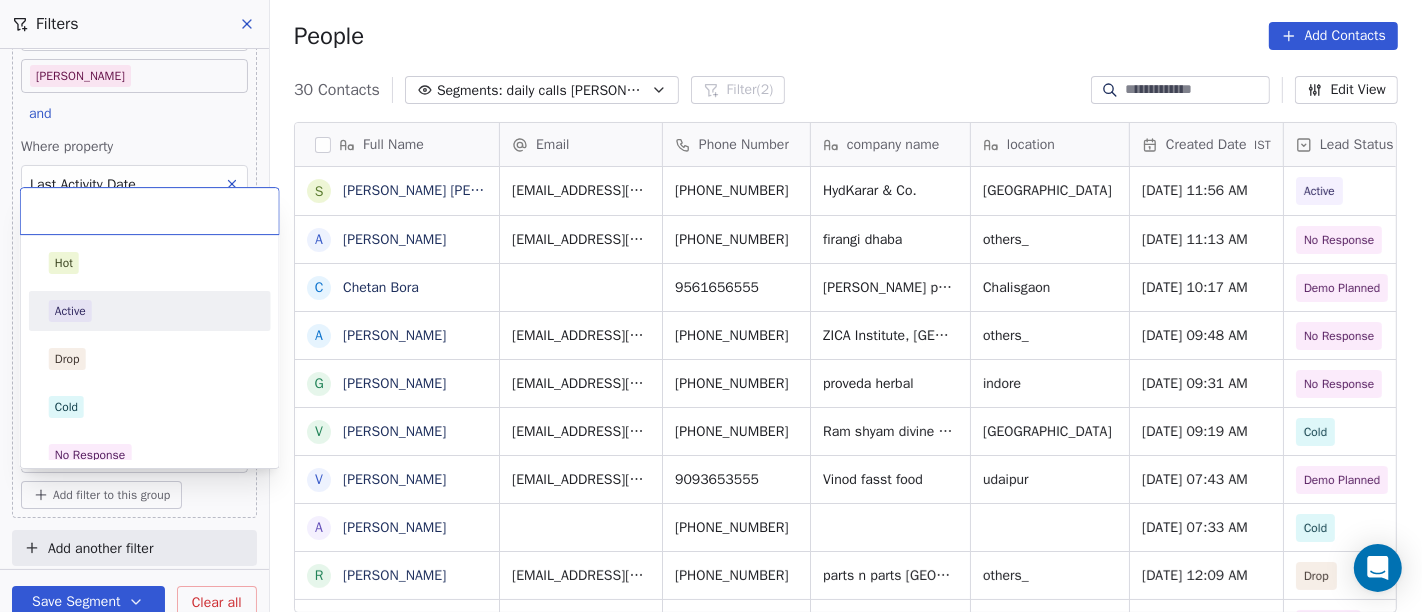 click on "Hot Active Drop Cold No Response Onsite Demo RSP (Distributor) Converted Duplicate Call Back Demo Planned Demo Given Auto Response Demo Rescheduled Demo Cancelled Confirm High Medium Low" at bounding box center [150, 695] 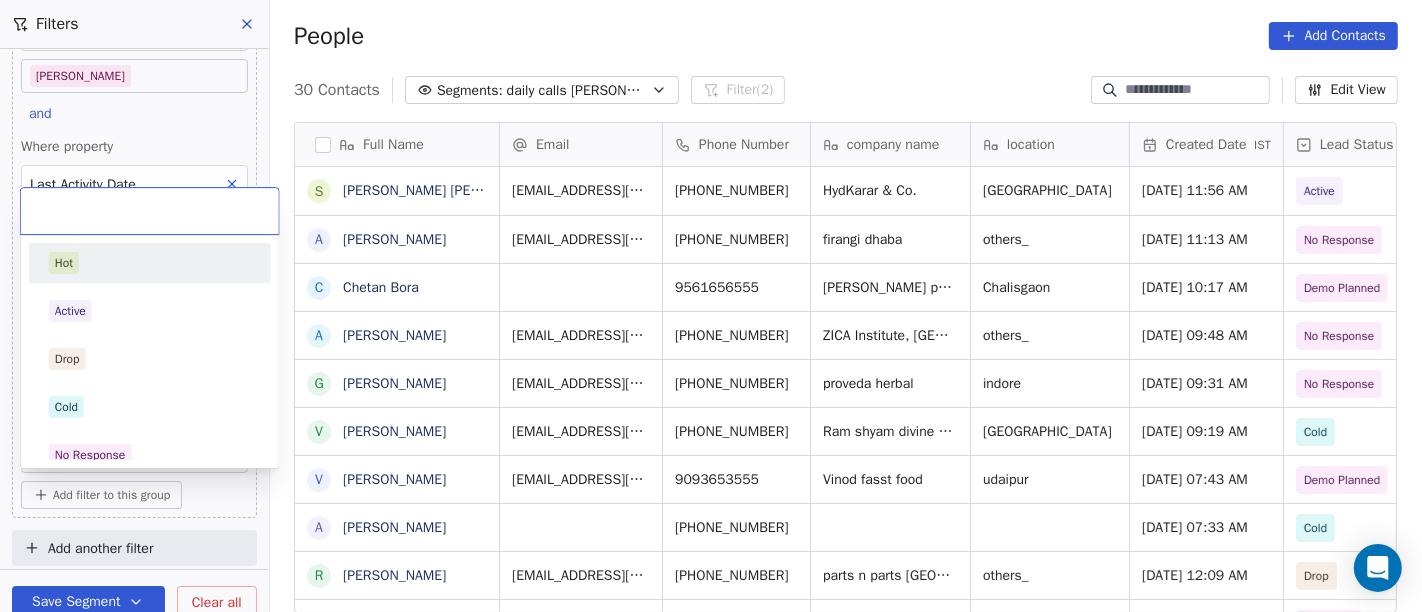 click on "Hot" at bounding box center (150, 263) 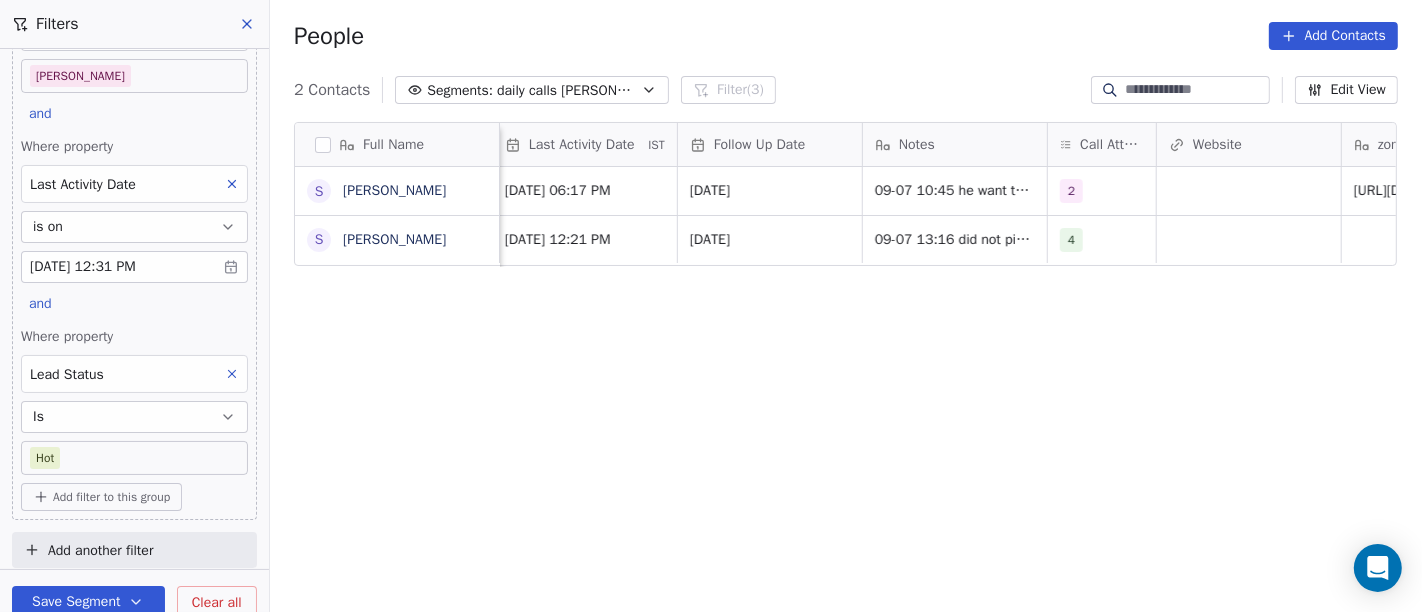 scroll, scrollTop: 0, scrollLeft: 1363, axis: horizontal 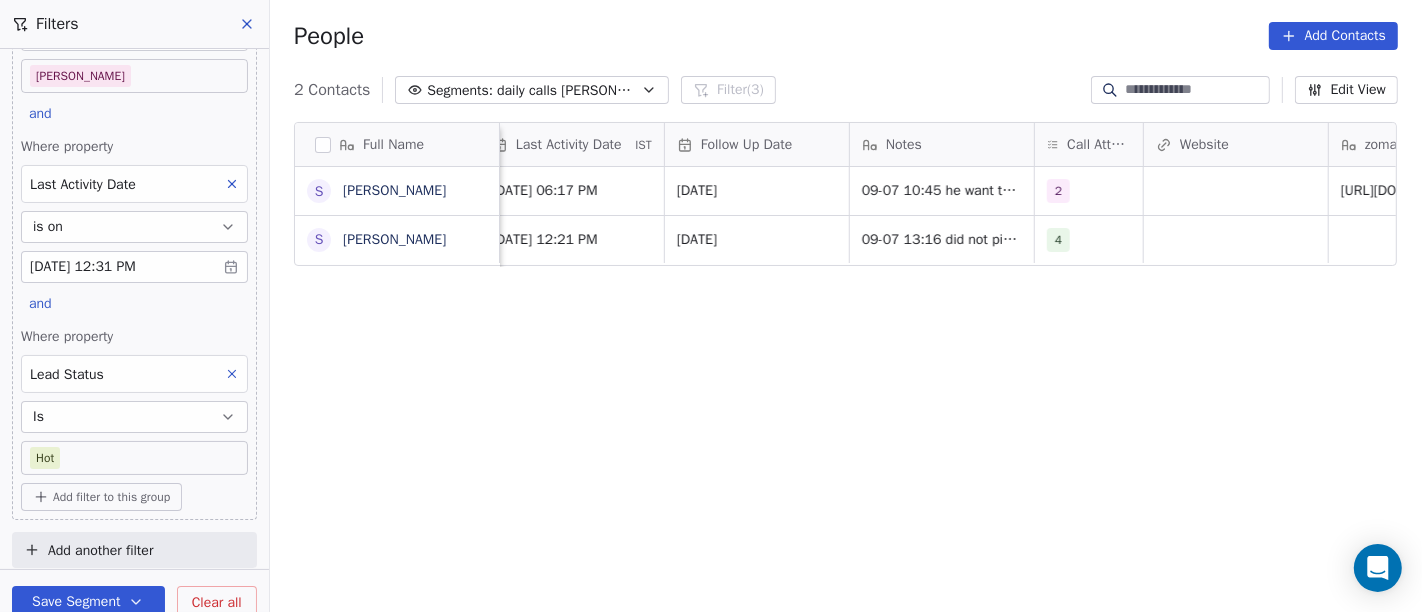 click on "On2Cook India Pvt. Ltd. Contacts People Marketing Workflows Campaigns Sales Pipelines Sequences Beta Tools Apps AI Agents Help & Support Filters Where property   Assignee   Includes Salim and Where property   Last Activity Date   is on Jul 09, 2025 12:31 PM and Where property   Lead Status   Is Hot Add filter to this group Add another filter Save Segment Clear all People  Add Contacts 2 Contacts Segments: daily calls salim  Filter  (3) Edit View Tag Add to Sequence Full Name S Shailendra Ajmera S Situ Shukla Tags Assignee Sales Rep Last Activity Date IST Follow Up Date Notes Call Attempts Website zomato link outlet type Location Job Title   Salim Jul 09, 2025 06:17 PM 09/07/2025 09-07 10:45 he want to see demo with his brother  07-07 18:222 client have hotel restaurant he want demo on 09-07 2 resort/hotels   Salim Jul 09, 2025 12:21 PM 09/07/2025 4 cloud_kitchen" at bounding box center [711, 306] 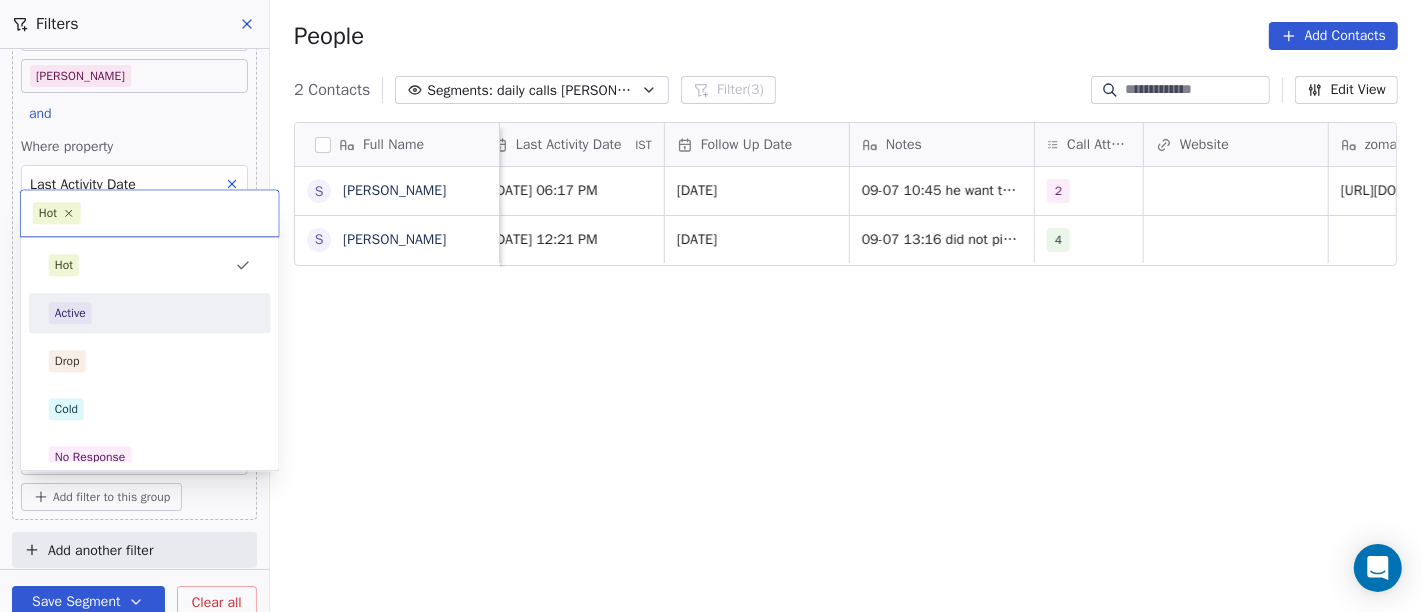 click on "Active" at bounding box center (150, 313) 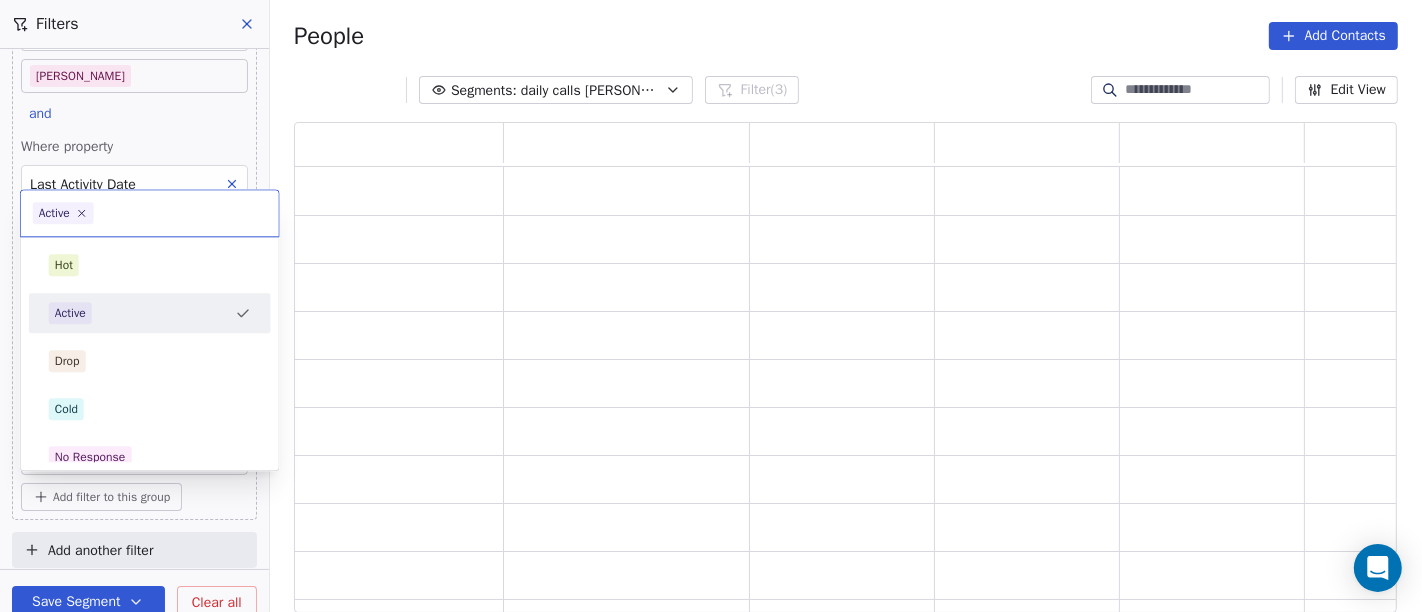 scroll, scrollTop: 17, scrollLeft: 17, axis: both 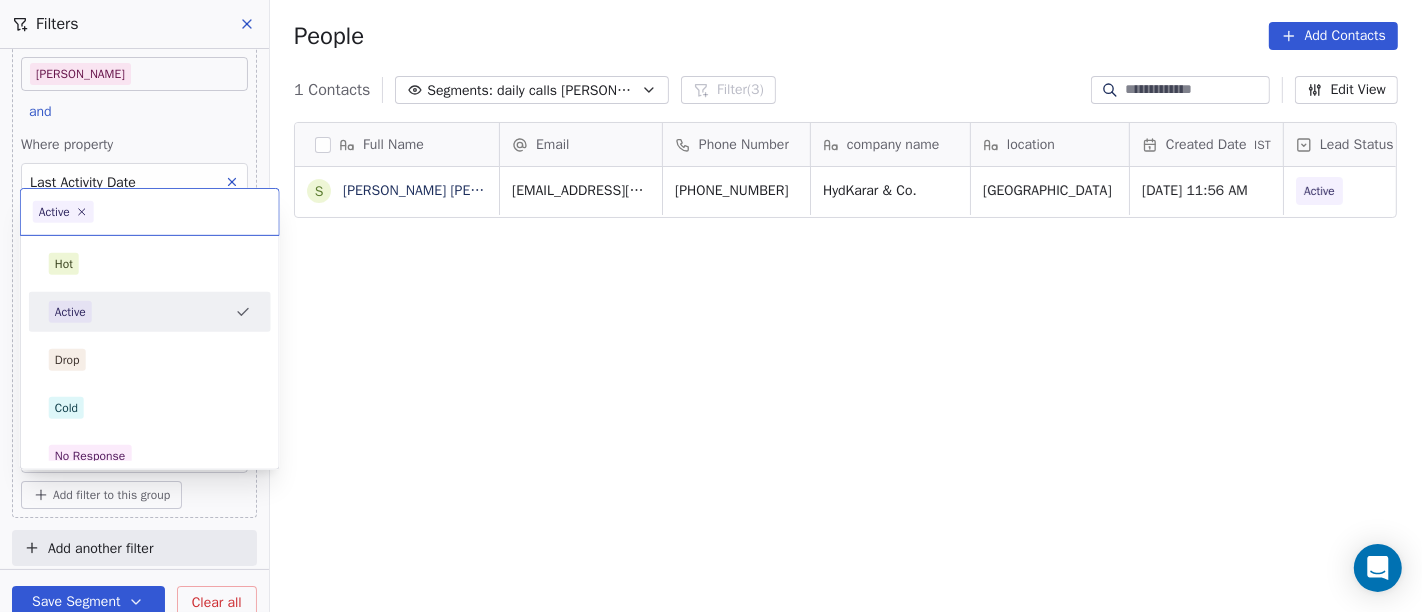 click on "On2Cook India Pvt. Ltd. Contacts People Marketing Workflows Campaigns Sales Pipelines Sequences Beta Tools Apps AI Agents Help & Support Filters Where property   Assignee   Includes Salim and Where property   Last Activity Date   is on Jul 09, 2025 12:31 PM and Where property   Lead Status   Is Active Add filter to this group Add another filter Save Segment Clear all People  Add Contacts 1 Contacts Segments: daily calls salim  Filter  (3) Edit View Tag Add to Sequence Full Name s saiyed Alamdar Hussain Abidi Email Phone Number company name location Created Date IST Lead Status Tags Assignee Sales Rep saiyedalamdarhussainabidi@gmail.com +917731037861 HydKarar  &  Co. hyderabad Jul 09, 2025 11:56 AM Active Salim
To pick up a draggable item, press the space bar.
While dragging, use the arrow keys to move the item.
Press space again to drop the item in its new position, or press escape to cancel.
Active Hot Active Drop Cold No Response Onsite Demo RSP (Distributor) Converted Duplicate" at bounding box center (711, 306) 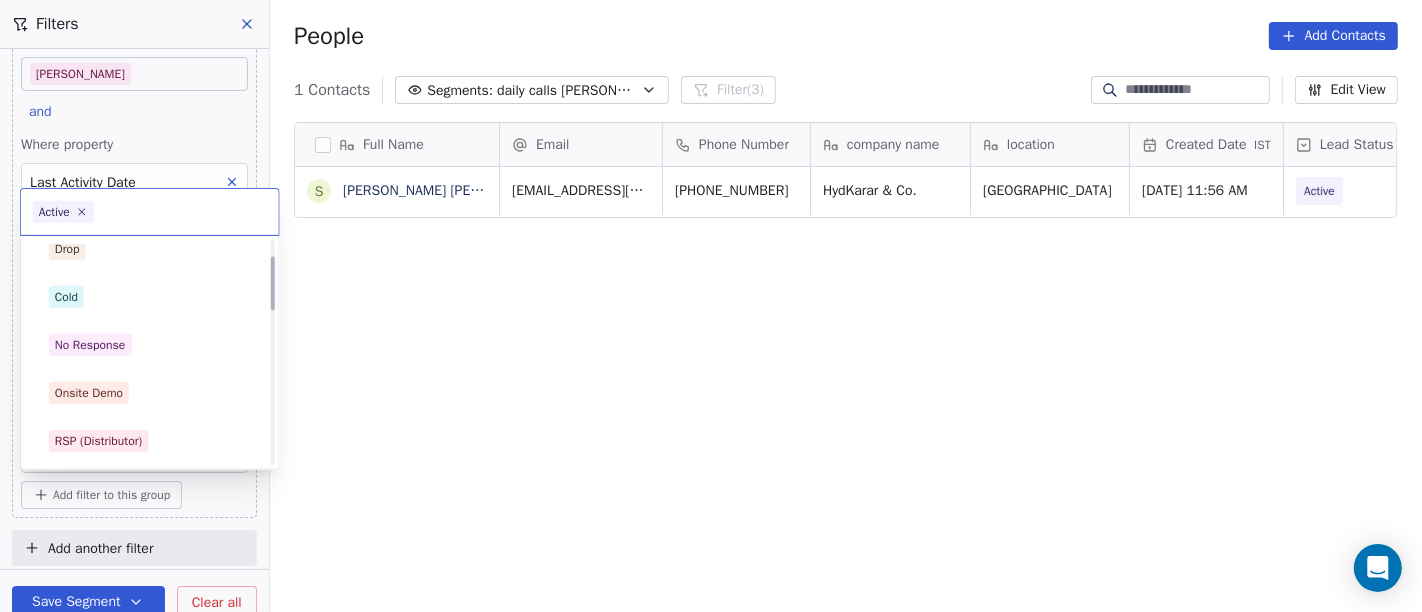 scroll, scrollTop: 0, scrollLeft: 0, axis: both 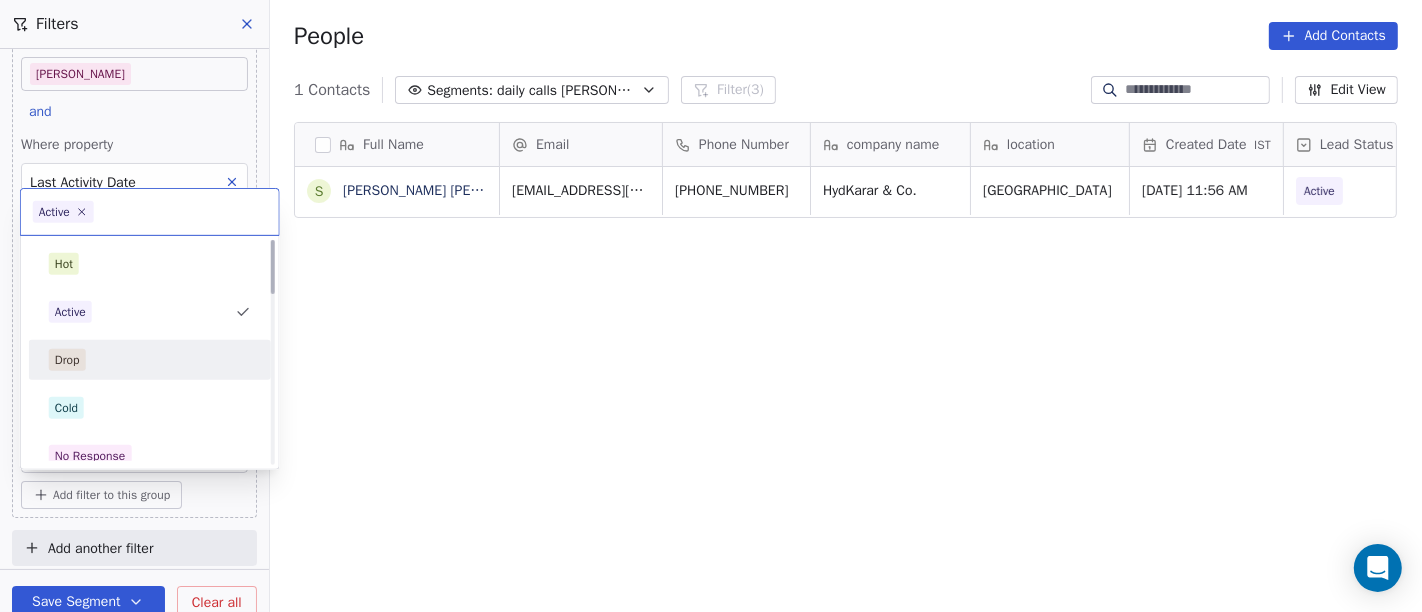 click on "Drop" at bounding box center [150, 360] 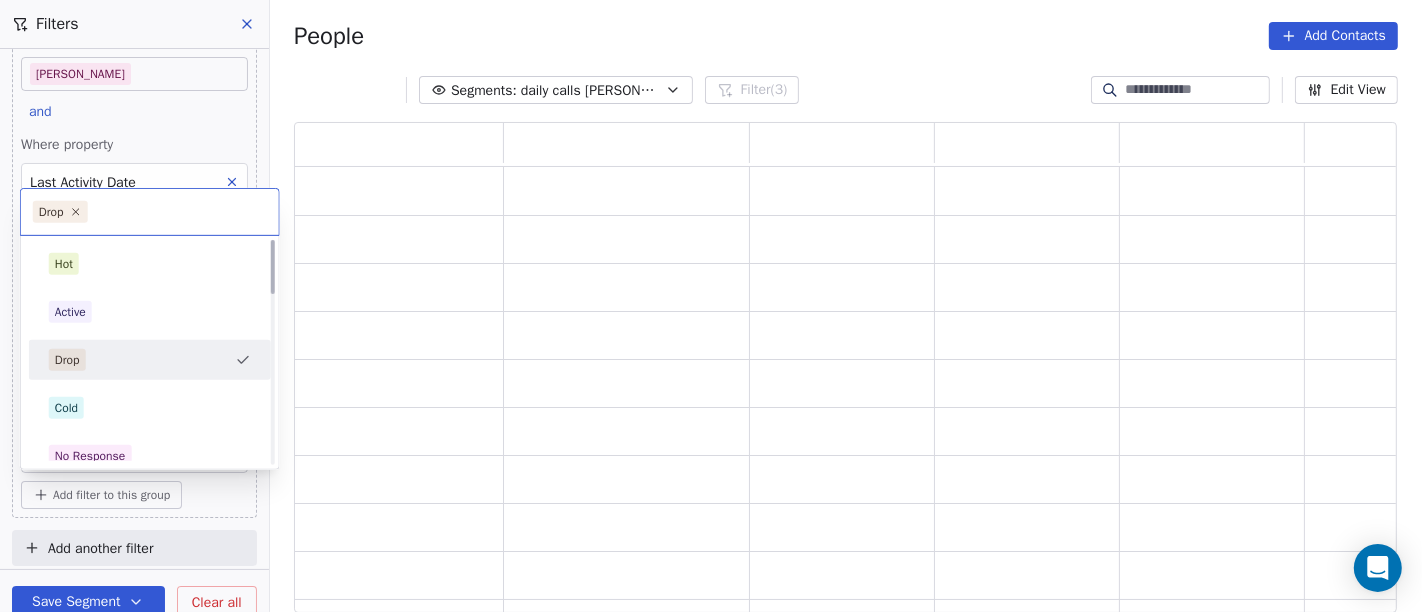 scroll, scrollTop: 17, scrollLeft: 17, axis: both 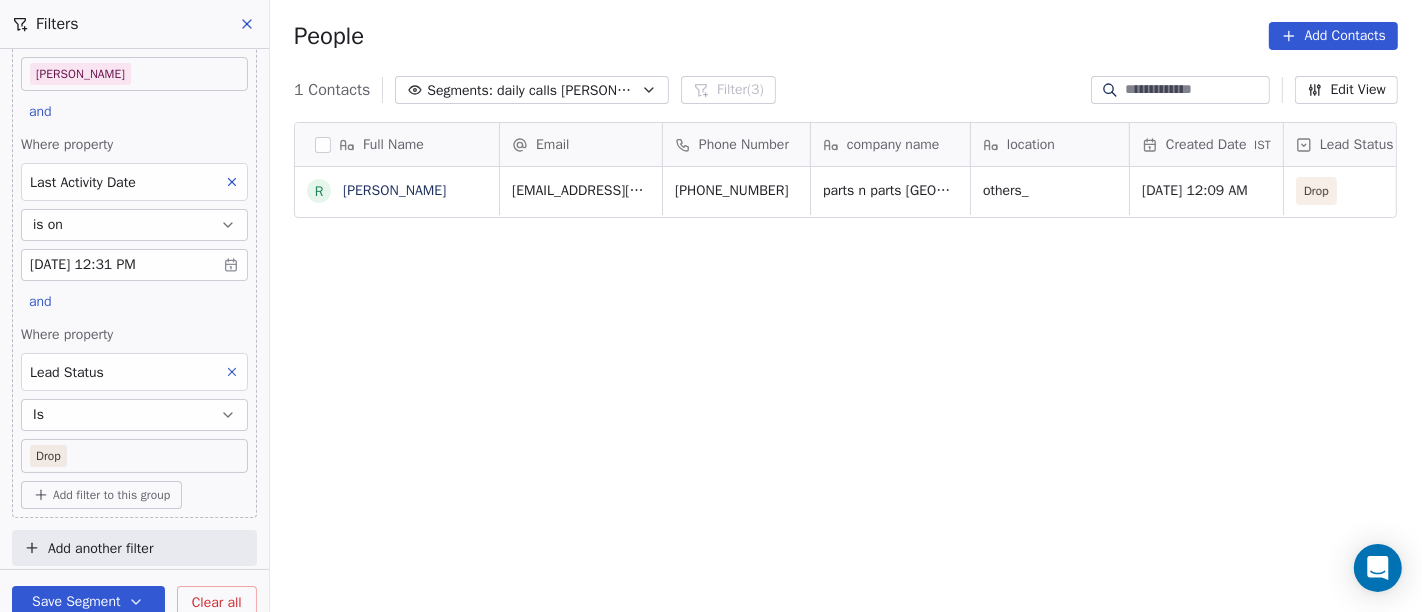 click on "On2Cook India Pvt. Ltd. Contacts People Marketing Workflows Campaigns Sales Pipelines Sequences Beta Tools Apps AI Agents Help & Support Filters Where property   Assignee   Includes Salim and Where property   Last Activity Date   is on Jul 09, 2025 12:31 PM and Where property   Lead Status   Is Drop Add filter to this group Add another filter Save Segment Clear all People  Add Contacts 1 Contacts Segments: daily calls salim  Filter  (3) Edit View Tag Add to Sequence Full Name R Raghvendra Yadav Email Phone Number company name location Created Date IST Lead Status Tags Assignee Sales Rep raghvendradv1@gmail.com +918399140607 parts n parts Nagpur others_ Jul 09, 2025 12:09 AM Drop Salim
To pick up a draggable item, press the space bar.
While dragging, use the arrow keys to move the item.
Press space again to drop the item in its new position, or press escape to cancel." at bounding box center [711, 306] 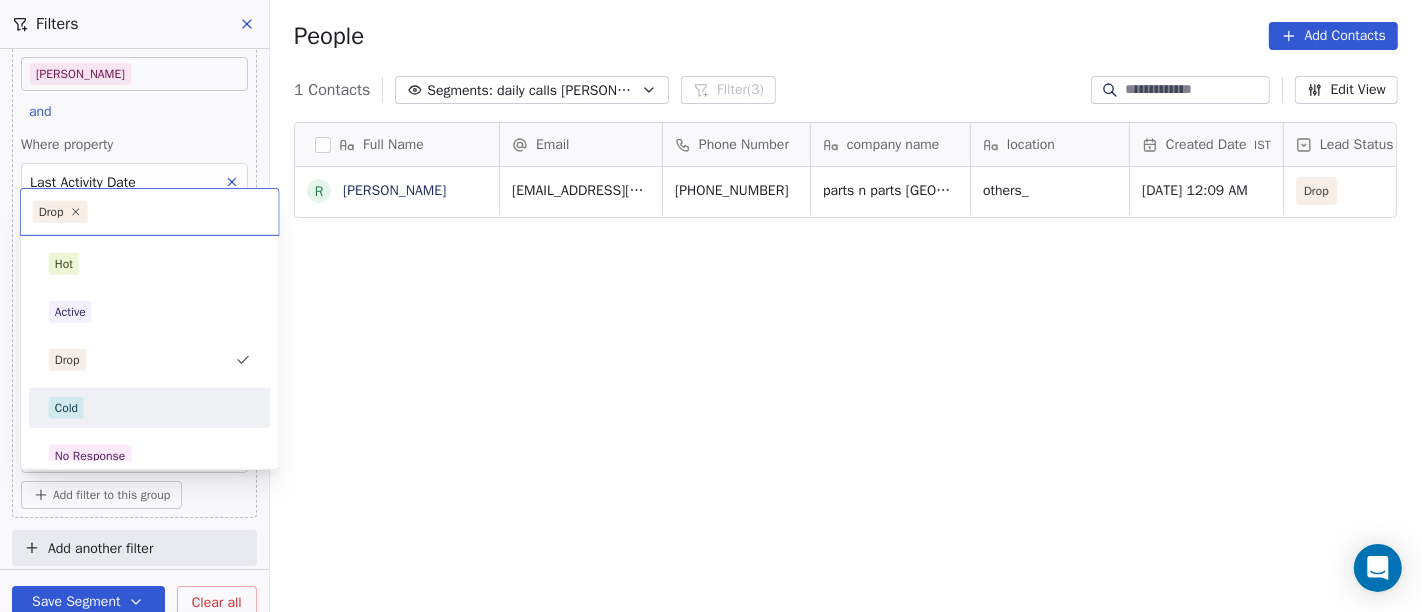 click on "Cold" at bounding box center [150, 408] 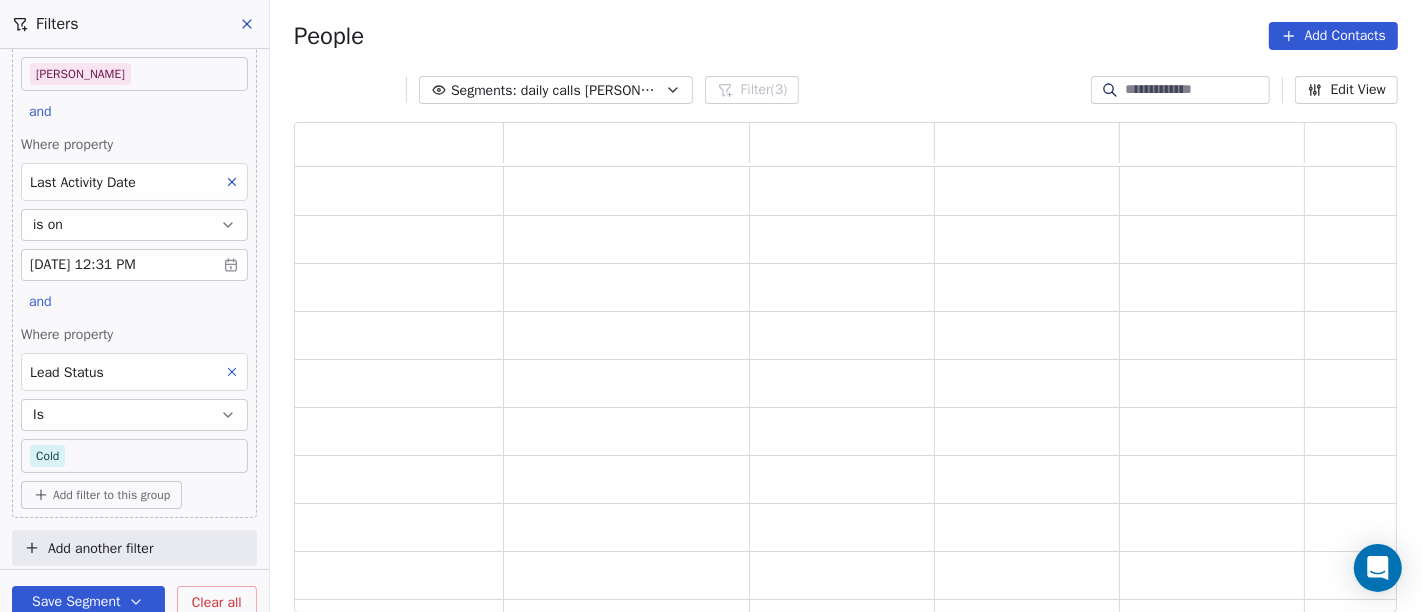 scroll, scrollTop: 0, scrollLeft: 0, axis: both 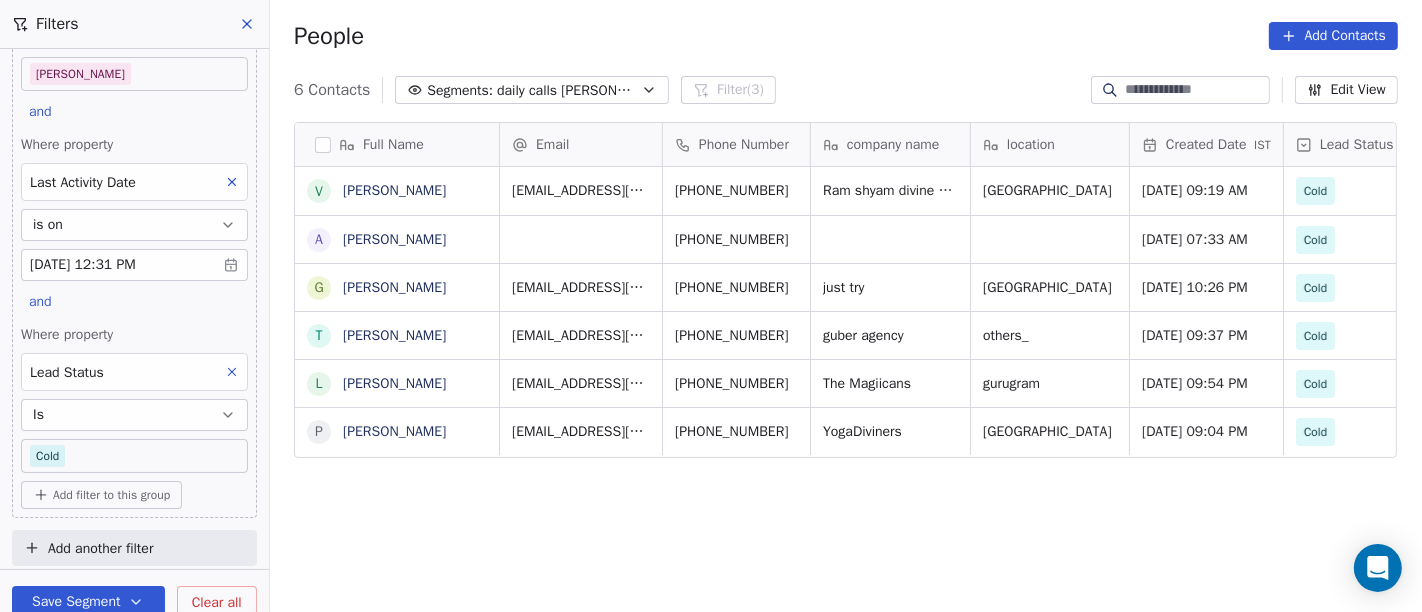 click on "On2Cook India Pvt. Ltd. Contacts People Marketing Workflows Campaigns Sales Pipelines Sequences Beta Tools Apps AI Agents Help & Support Filters Where property   Assignee   Includes Salim and Where property   Last Activity Date   is on Jul 09, 2025 12:31 PM and Where property   Lead Status   Is Cold Add filter to this group Add another filter Save Segment Clear all People  Add Contacts 6 Contacts Segments: daily calls salim  Filter  (3) Edit View Tag Add to Sequence Full Name V Viinod K Pandey A Ajay Sankhe G Girish Kumar T Thanikachalam Chalam L Laksshay Rajput P Pankaj Bafna Email Phone Number company name location Created Date IST Lead Status Tags Assignee Sales Rep vinodkrpandey47@gmail.com +919999416349 Ram shyam divine kitchen delhi Jul 09, 2025 09:19 AM Cold Salim +919987016799 Jul 09, 2025 07:33 AM Cold Salim girishlalit1975@gmail.com +19417301050 just try chandigarh Jul 08, 2025 10:26 PM Cold Salim thanikachalam123123@rediffmail.com +919443383088 guber agency others_ Jul 08, 2025 09:37 PM Cold Cold" at bounding box center (711, 306) 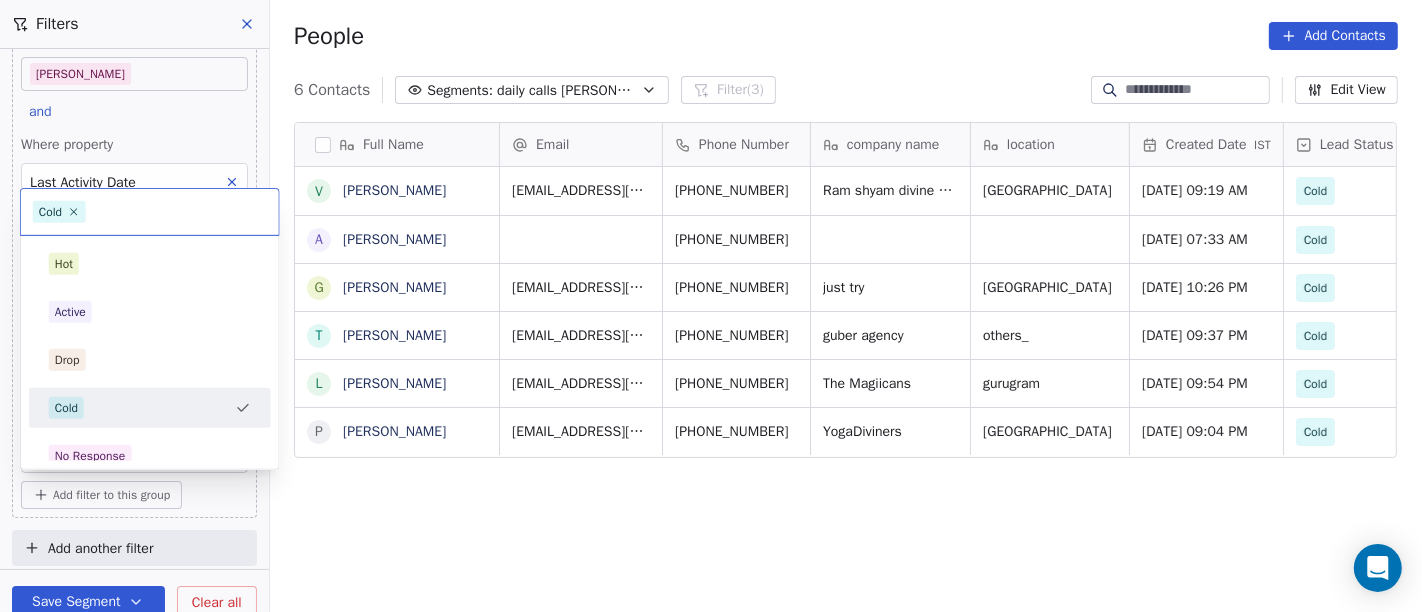 scroll, scrollTop: 111, scrollLeft: 0, axis: vertical 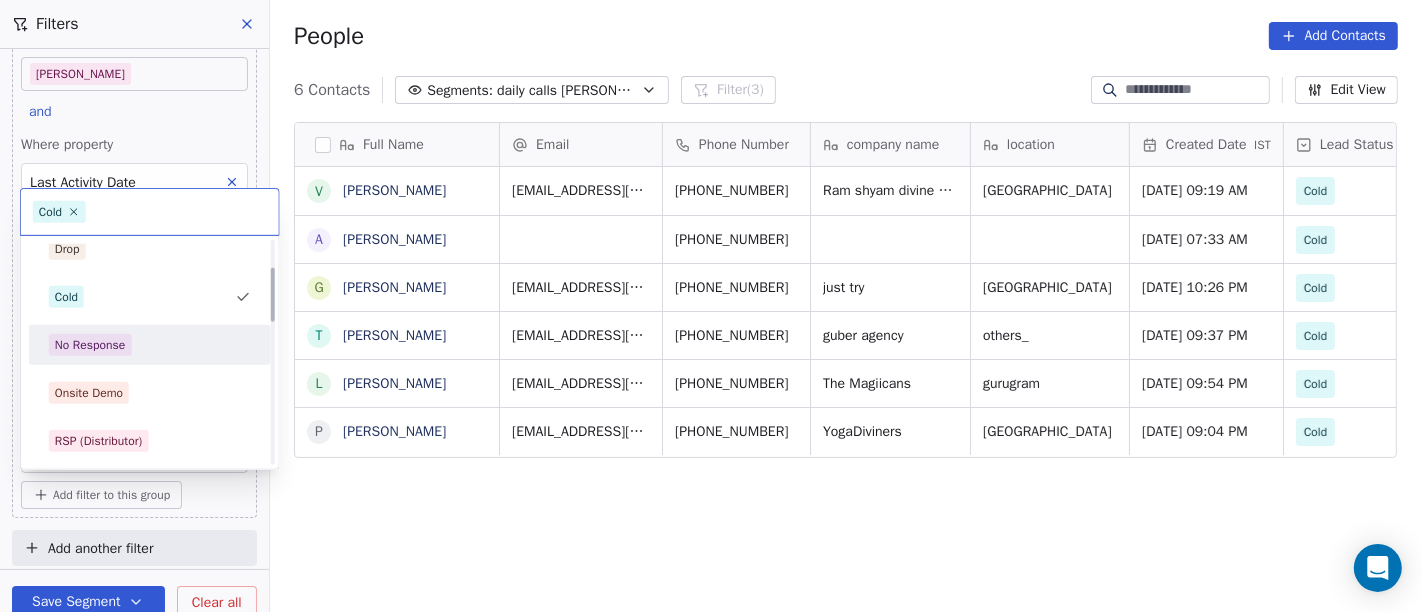 click on "No Response" at bounding box center (150, 345) 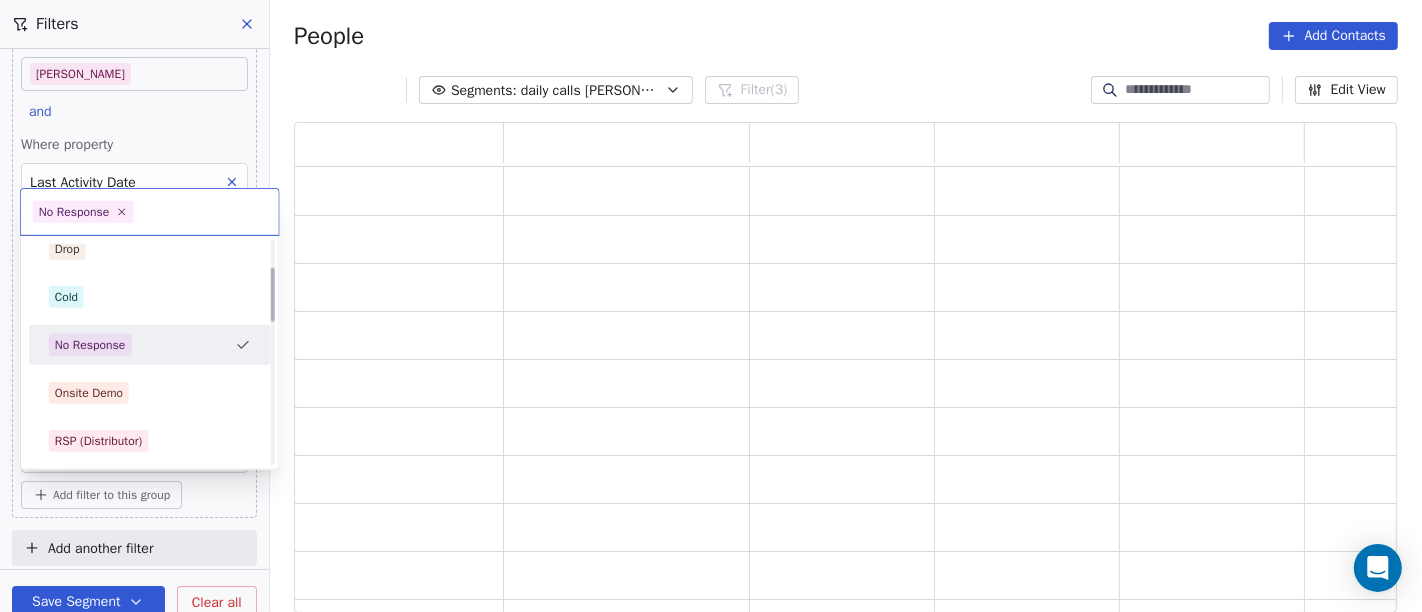 scroll, scrollTop: 17, scrollLeft: 17, axis: both 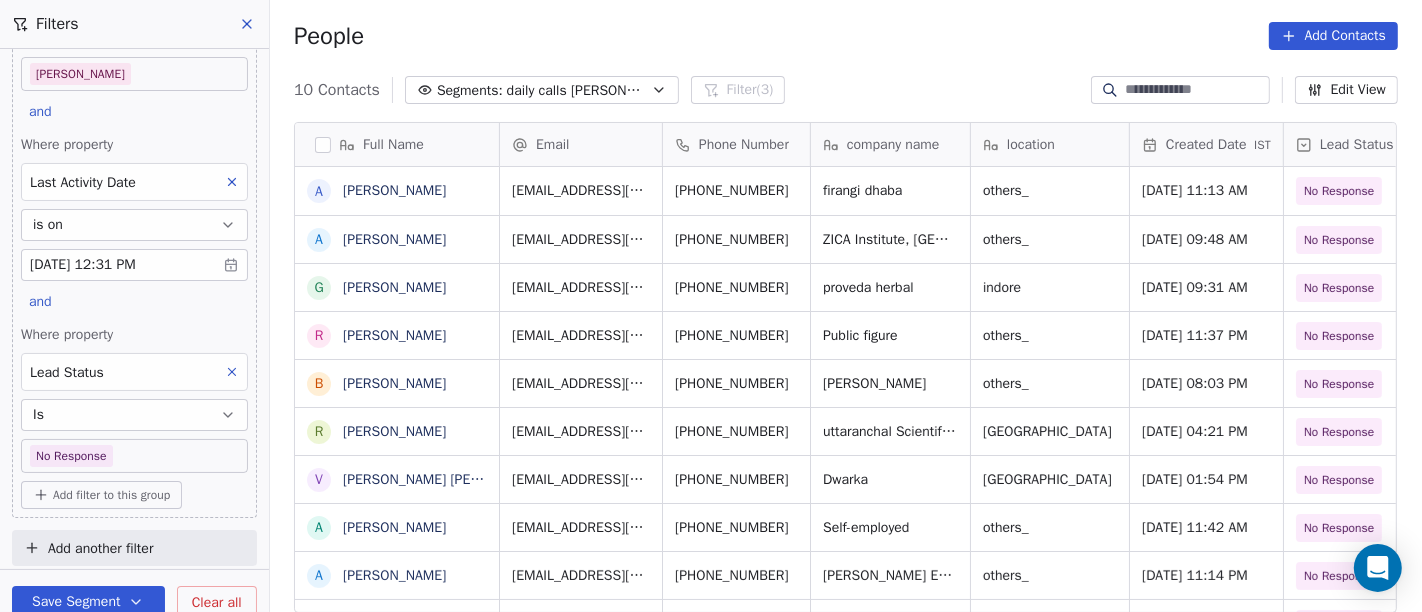 click on "On2Cook India Pvt. Ltd. Contacts People Marketing Workflows Campaigns Sales Pipelines Sequences Beta Tools Apps AI Agents Help & Support Filters Where property   Assignee   Includes Salim and Where property   Last Activity Date   is on Jul 09, 2025 12:31 PM and Where property   Lead Status   Is No Response Add filter to this group Add another filter Save Segment Clear all People  Add Contacts 10 Contacts Segments: daily calls salim  Filter  (3) Edit View Tag Add to Sequence Full Name A Ambar Mahajan A Arun pratap g gaurav mehta R Reji Varghese B Bobby Abraham R Ramesh manral V Vivek Anand Lochab A Anurag choudhary A Amit Kotadia p p:+917030292135 Email Phone Number company name location Created Date IST Lead Status Tags Assignee Sales Rep ambar.mahajan@gmail.com +919736310023 firangi dhaba others_ Jul 09, 2025 11:13 AM No Response Salim bundelarun1981@gmail.com +919713982687 ZICA Institute, Indore others_ Jul 09, 2025 09:48 AM No Response Salim gauravmehtaonline@gmail.com +919329655238 proveda herbal indore" at bounding box center [711, 306] 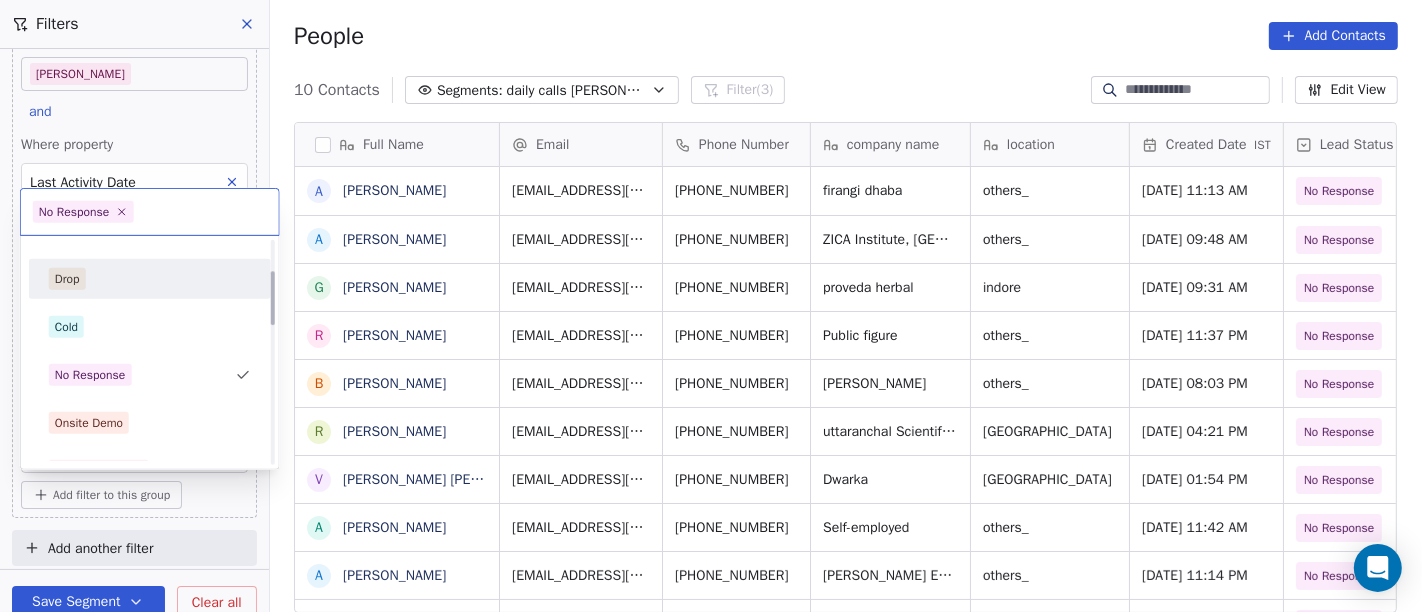 scroll, scrollTop: 125, scrollLeft: 0, axis: vertical 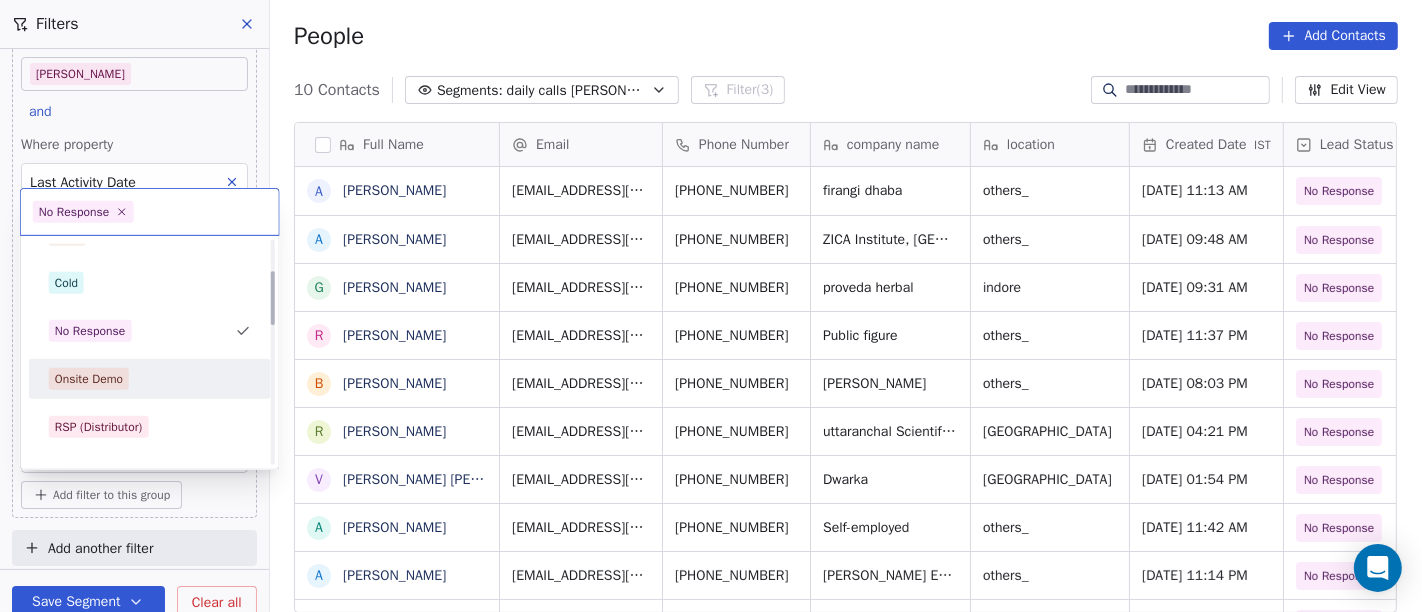 click on "Onsite Demo" at bounding box center [150, 379] 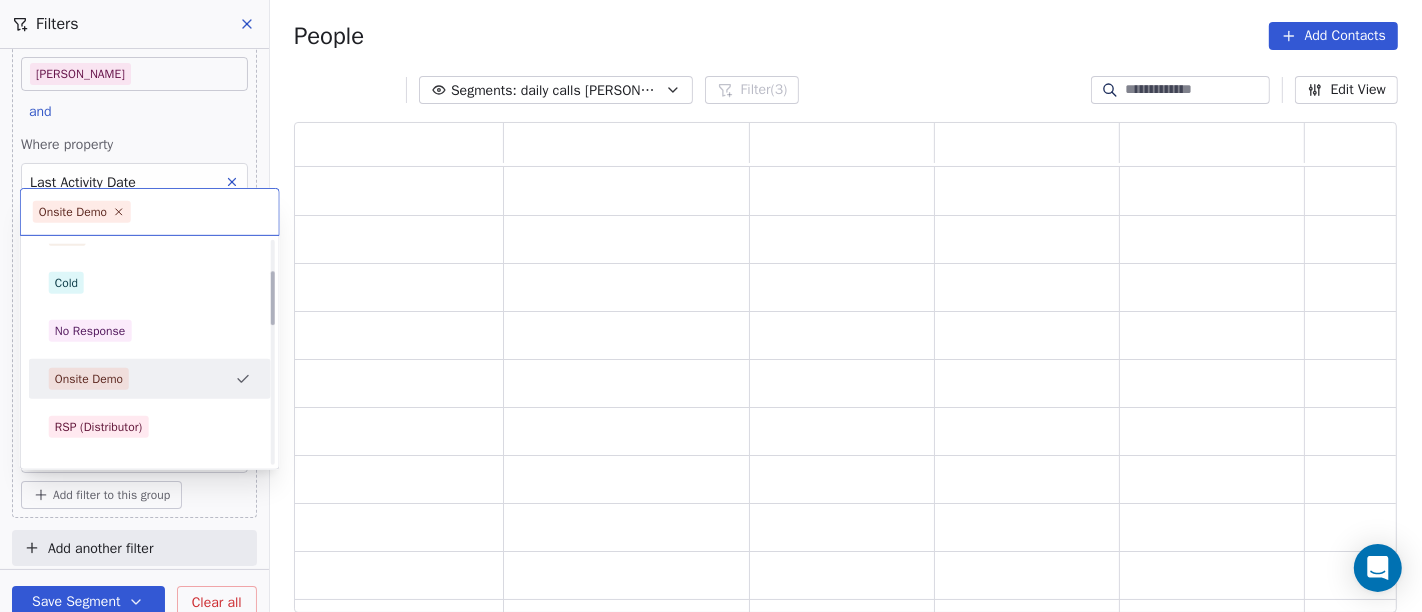 scroll, scrollTop: 17, scrollLeft: 17, axis: both 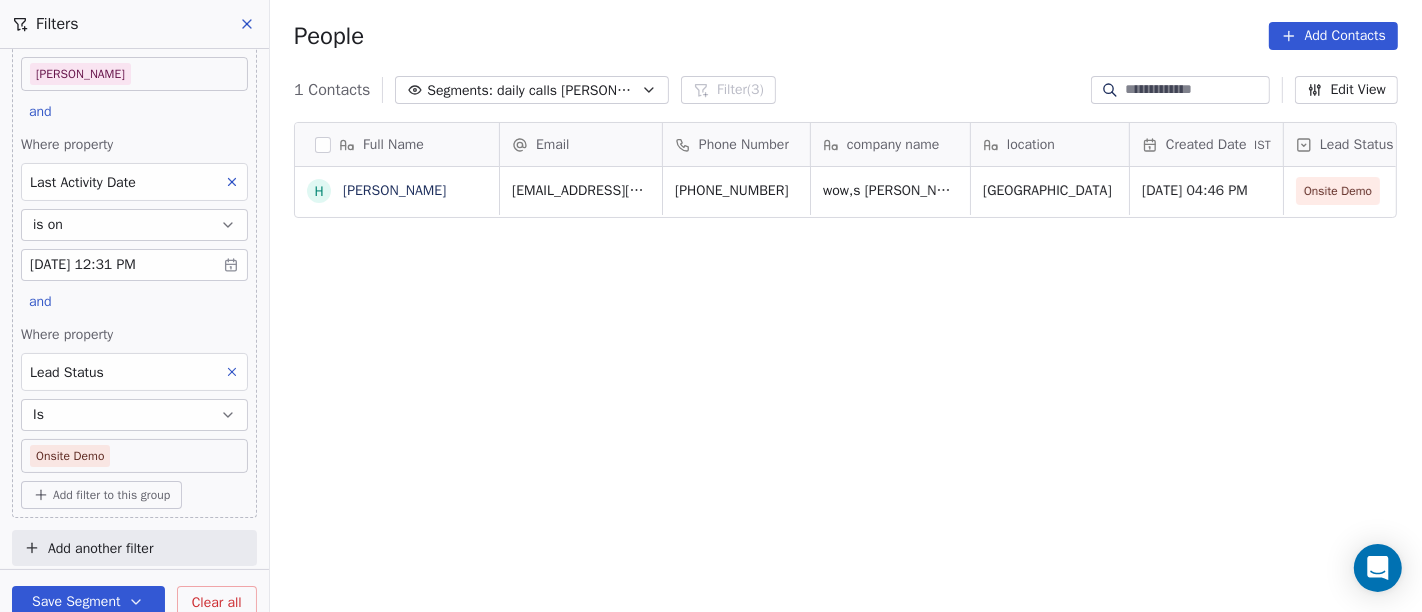 click on "On2Cook India Pvt. Ltd. Contacts People Marketing Workflows Campaigns Sales Pipelines Sequences Beta Tools Apps AI Agents Help & Support Filters Where property   Assignee   Includes Salim and Where property   Last Activity Date   is on Jul 09, 2025 12:31 PM and Where property   Lead Status   Is Onsite Demo Add filter to this group Add another filter Save Segment Clear all People  Add Contacts 1 Contacts Segments: daily calls salim  Filter  (3) Edit View Tag Add to Sequence Full Name H Harvinder Singh Email Phone Number company name location Created Date IST Lead Status Tags Assignee Sales Rep harvinder_singh4@yahoo.com +19896200430 wow,s manni momos  yamunanagar chandigarh Jul 08, 2025 04:46 PM Onsite Demo Salim
To pick up a draggable item, press the space bar.
While dragging, use the arrow keys to move the item.
Press space again to drop the item in its new position, or press escape to cancel." at bounding box center [711, 306] 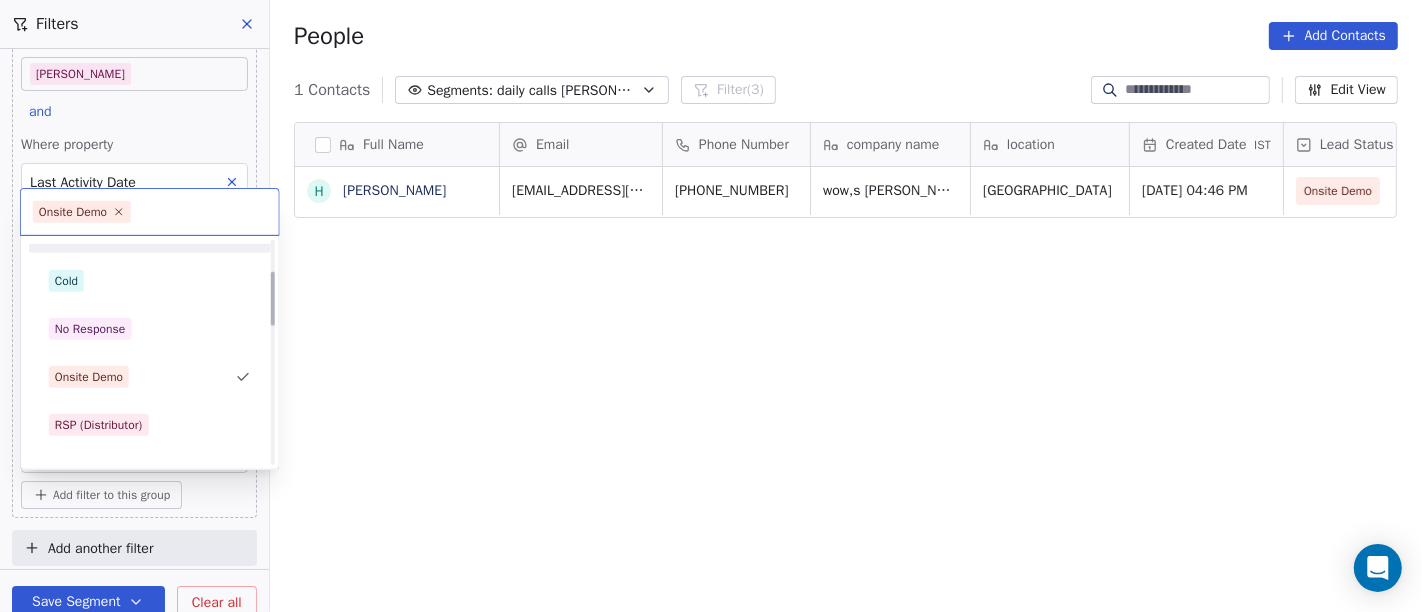 scroll, scrollTop: 174, scrollLeft: 0, axis: vertical 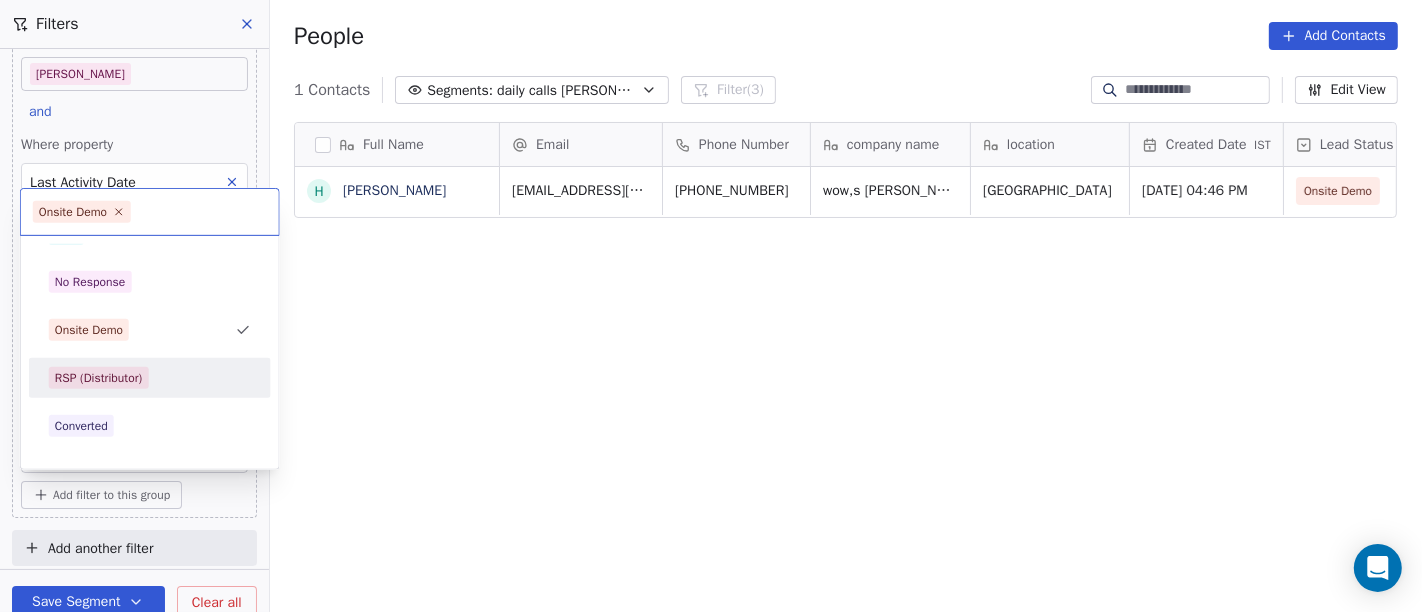 click on "RSP (Distributor)" at bounding box center (150, 378) 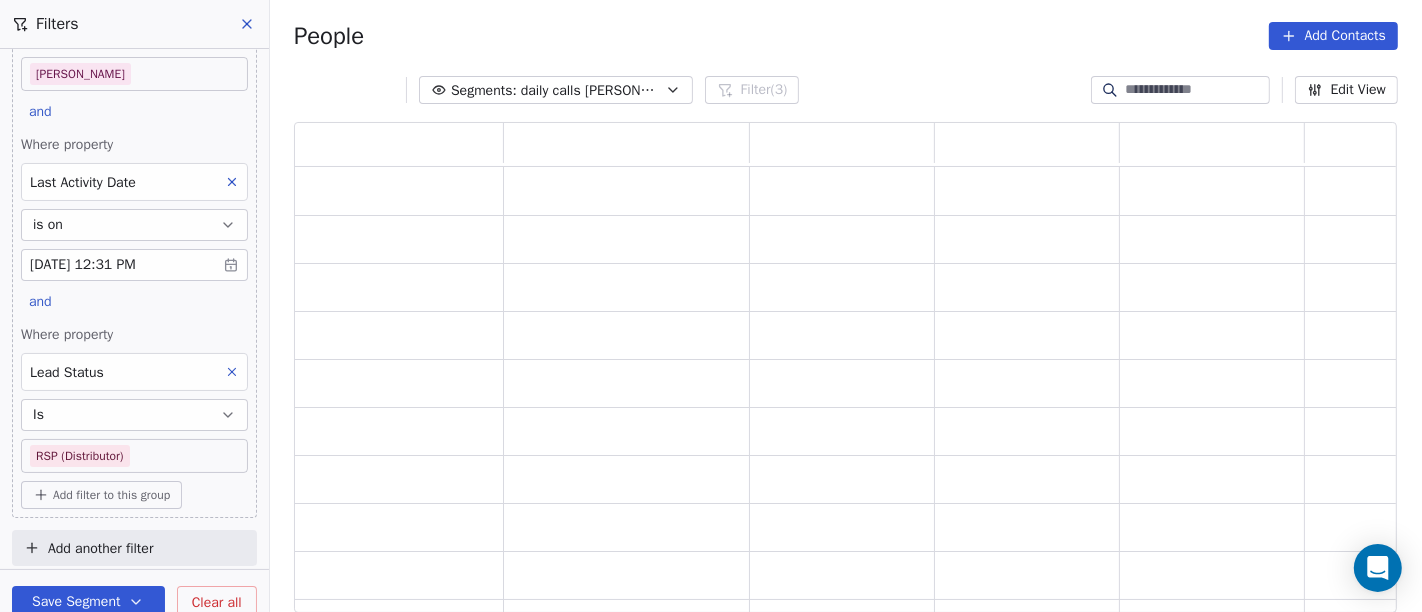 scroll, scrollTop: 0, scrollLeft: 0, axis: both 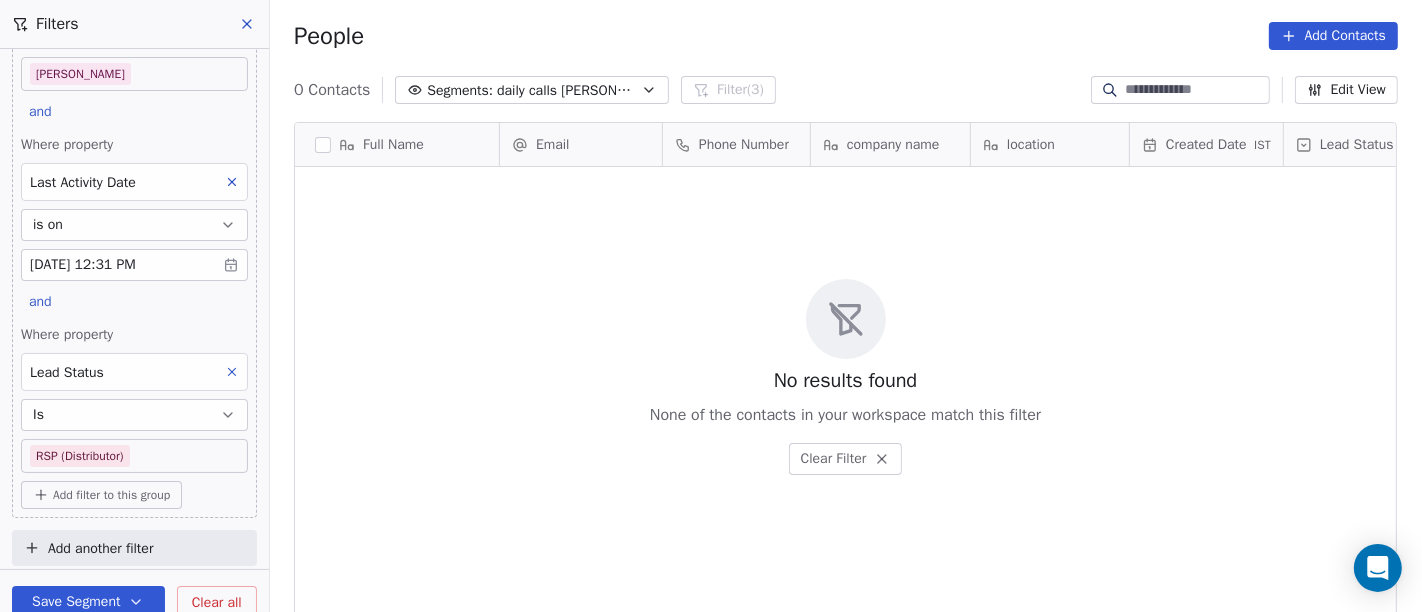 click on "Where property   Assignee   Includes Salim and Where property   Last Activity Date   is on Jul 09, 2025 12:31 PM and Where property   Lead Status   Is RSP (Distributor) Add filter to this group" at bounding box center [134, 226] 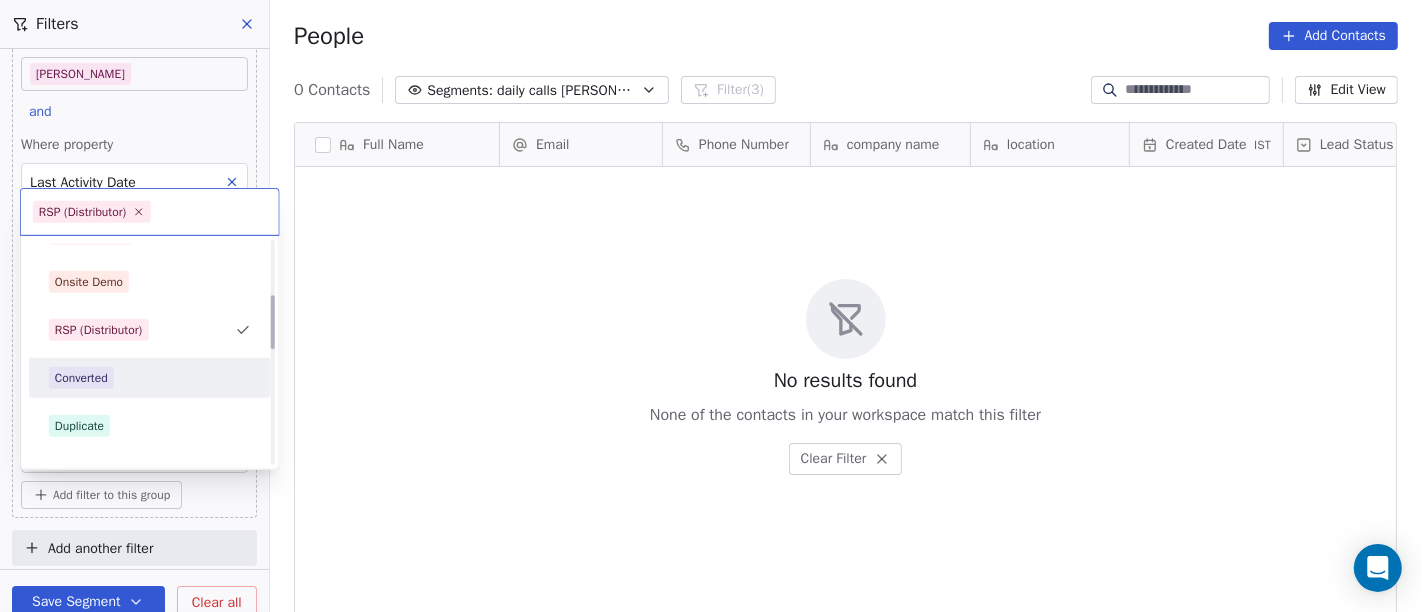 click on "Converted" at bounding box center [150, 378] 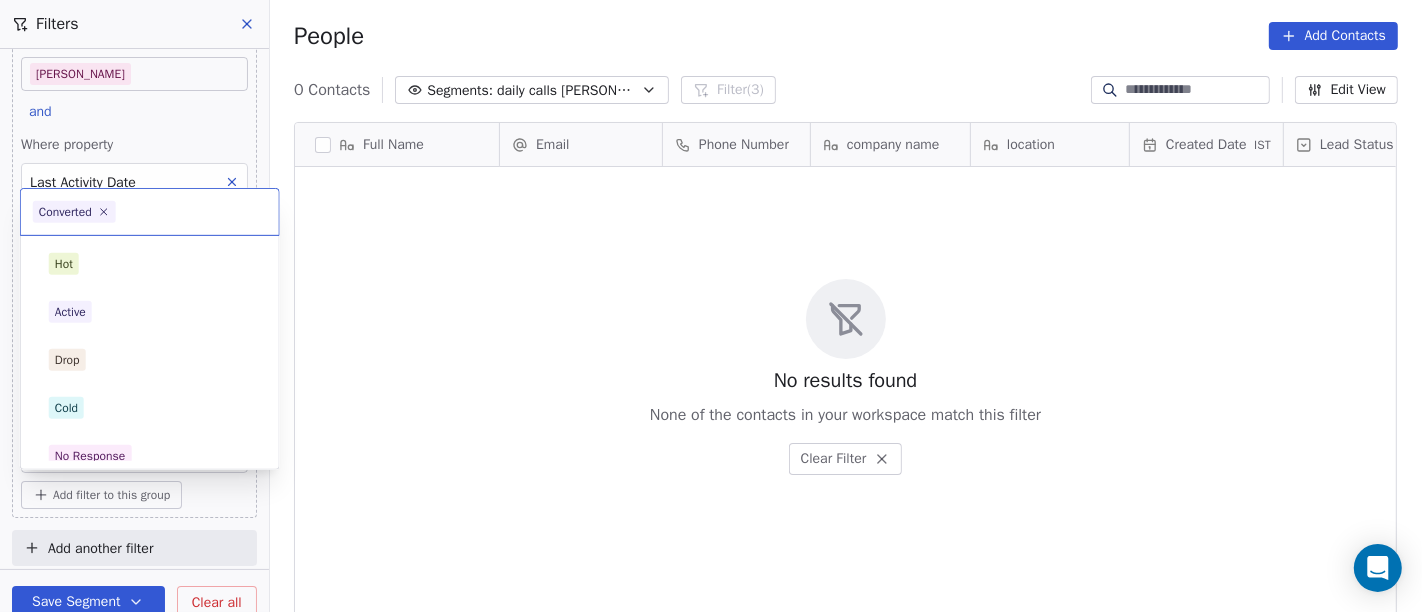 click on "On2Cook India Pvt. Ltd. Contacts People Marketing Workflows Campaigns Sales Pipelines Sequences Beta Tools Apps AI Agents Help & Support Filters Where property   Assignee   Includes Salim and Where property   Last Activity Date   is on Jul 09, 2025 12:31 PM and Where property   Lead Status   Is Converted Add filter to this group Add another filter Save Segment Clear all People  Add Contacts 0 Contacts Segments: daily calls salim  Filter  (3) Edit View Tag Add to Sequence Full Name Email Phone Number company name location Created Date IST Lead Status Tags Assignee Sales Rep
To pick up a draggable item, press the space bar.
While dragging, use the arrow keys to move the item.
Press space again to drop the item in its new position, or press escape to cancel.
No results found None of the contacts in your workspace match this filter Clear Filter
Converted Hot Active Drop Cold No Response Onsite Demo RSP (Distributor) Converted Duplicate Call Back Demo Planned Demo Given Auto Response" at bounding box center [711, 306] 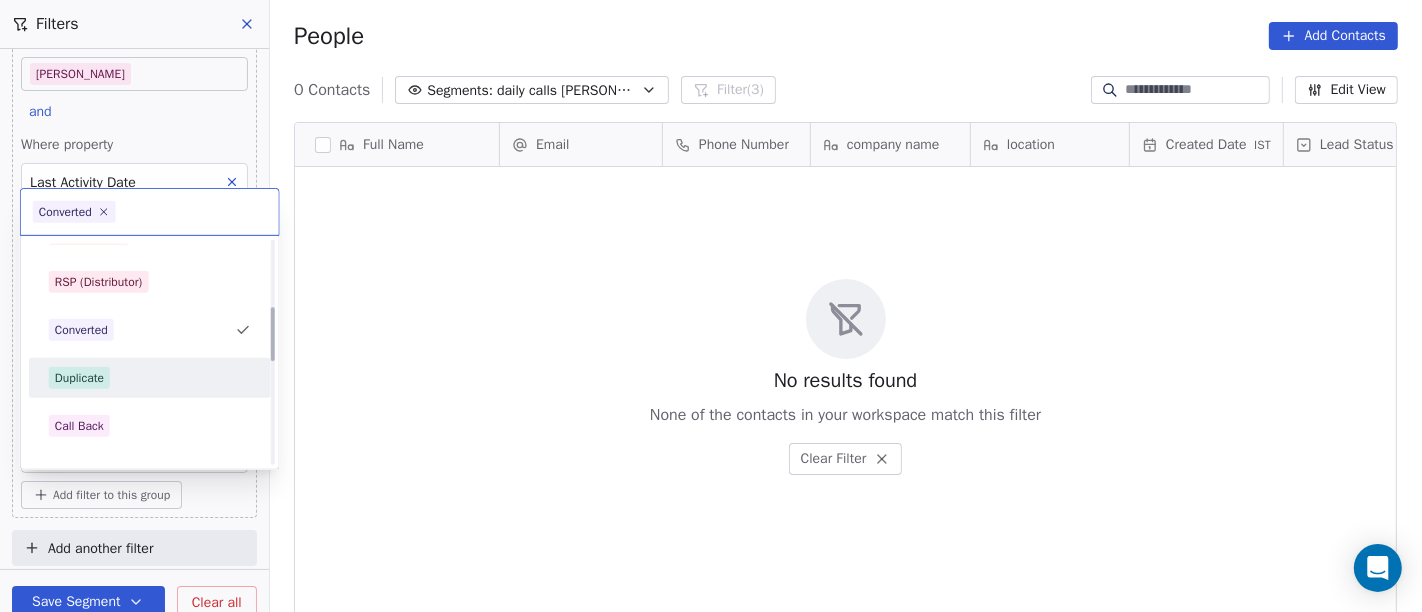 click on "Duplicate" at bounding box center [150, 378] 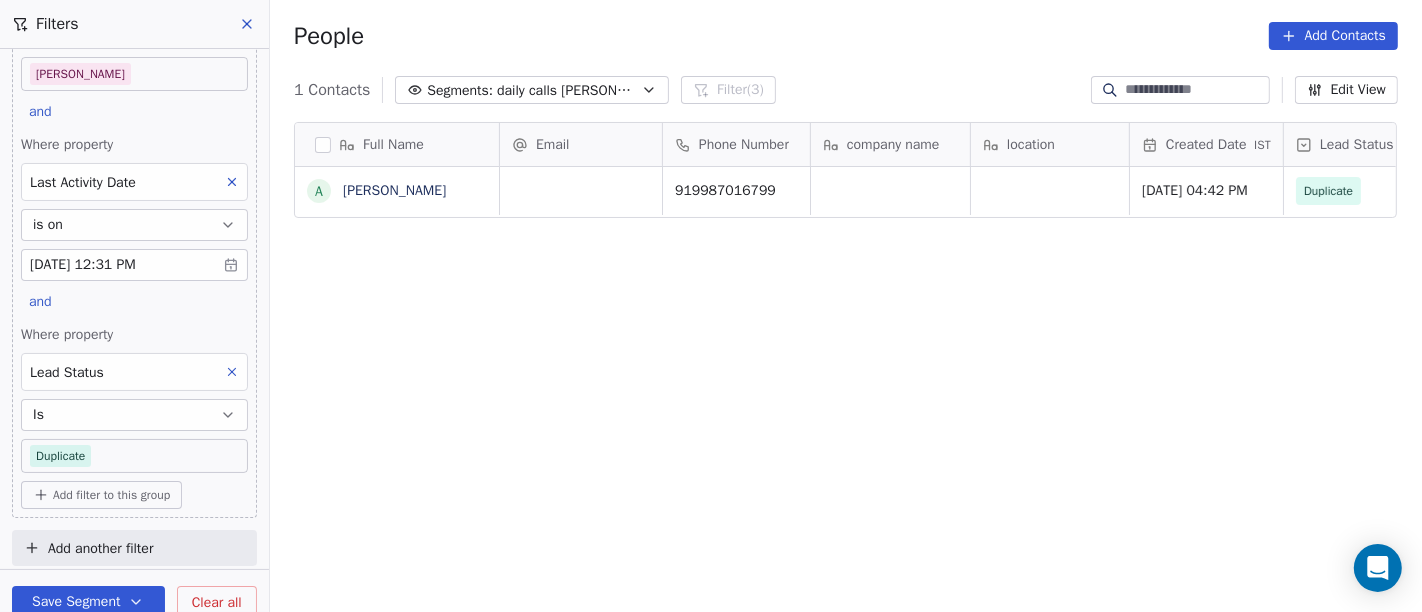 click on "On2Cook India Pvt. Ltd. Contacts People Marketing Workflows Campaigns Sales Pipelines Sequences Beta Tools Apps AI Agents Help & Support Filters Where property   Assignee   Includes Salim and Where property   Last Activity Date   is on Jul 09, 2025 12:31 PM and Where property   Lead Status   Is Duplicate Add filter to this group Add another filter Save Segment Clear all People  Add Contacts 1 Contacts Segments: daily calls salim  Filter  (3) Edit View Tag Add to Sequence Full Name A Ajay Sankhe Email Phone Number company name location Created Date IST Lead Status Tags Assignee Sales Rep 919987016799 Jul 08, 2025 04:42 PM Duplicate Salim
To pick up a draggable item, press the space bar.
While dragging, use the arrow keys to move the item.
Press space again to drop the item in its new position, or press escape to cancel." at bounding box center (711, 306) 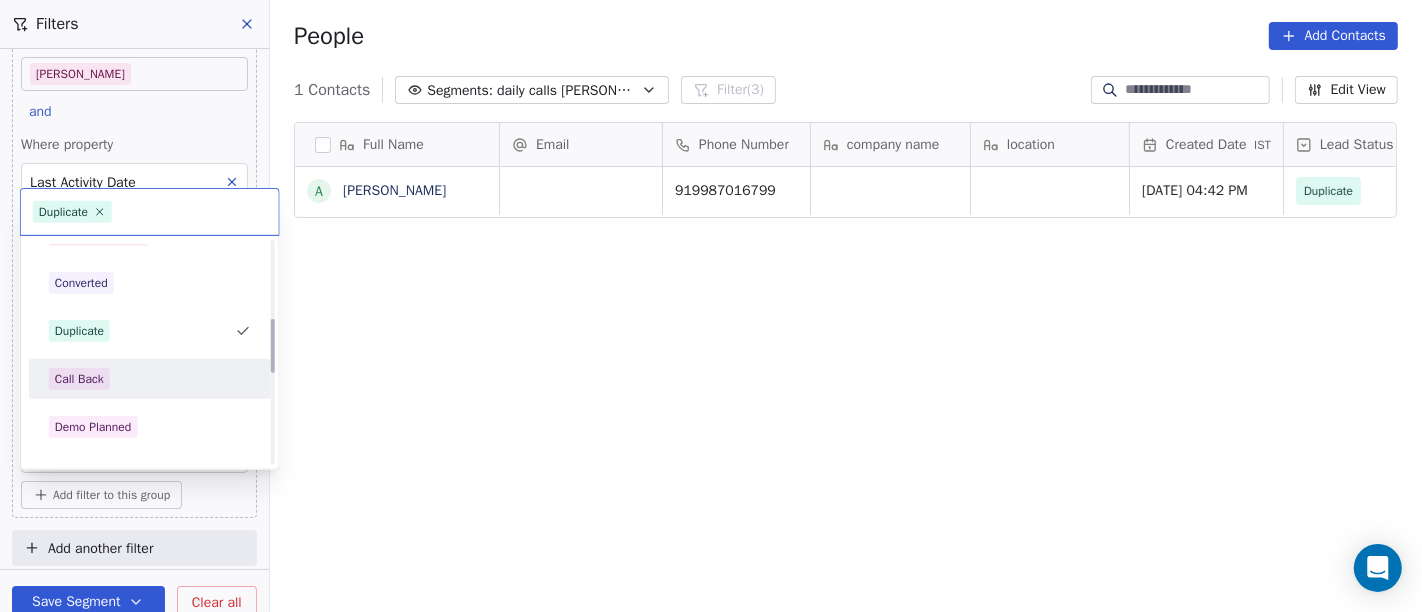 click on "Hot Active Drop Cold No Response Onsite Demo RSP (Distributor) Converted Duplicate Call Back Demo Planned Demo Given Auto Response Demo Rescheduled Demo Cancelled Confirm High Medium Low" at bounding box center [150, 379] 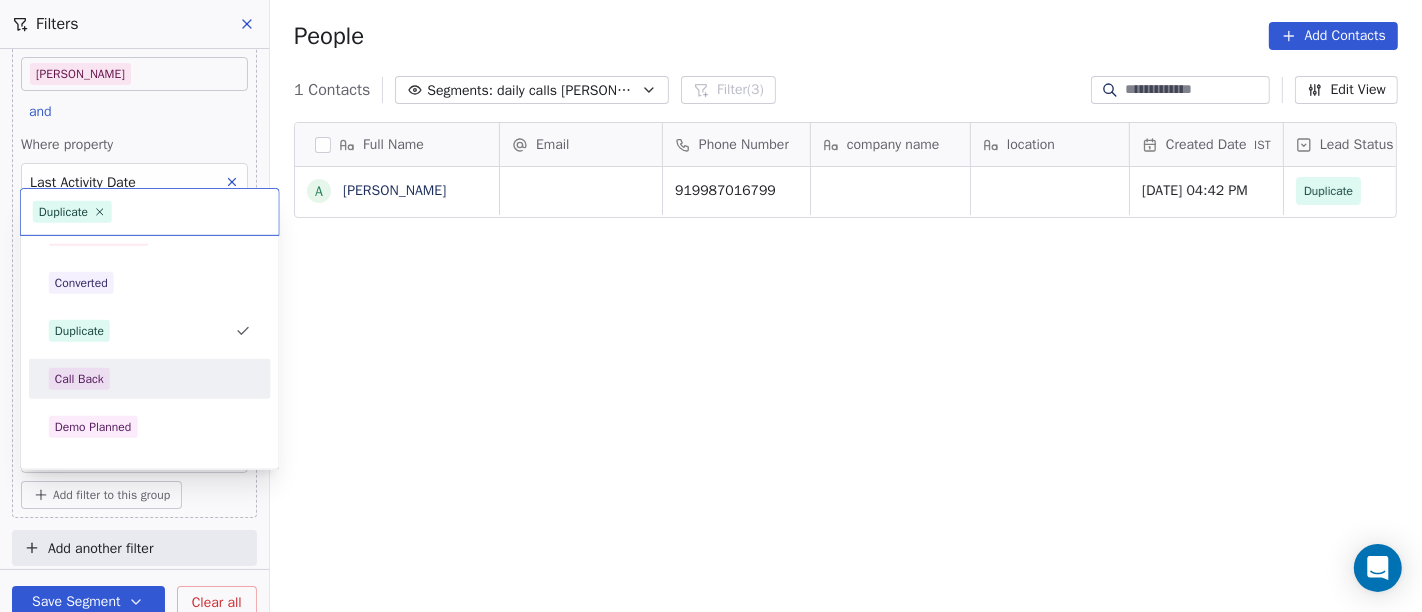 click on "Call Back" at bounding box center (150, 379) 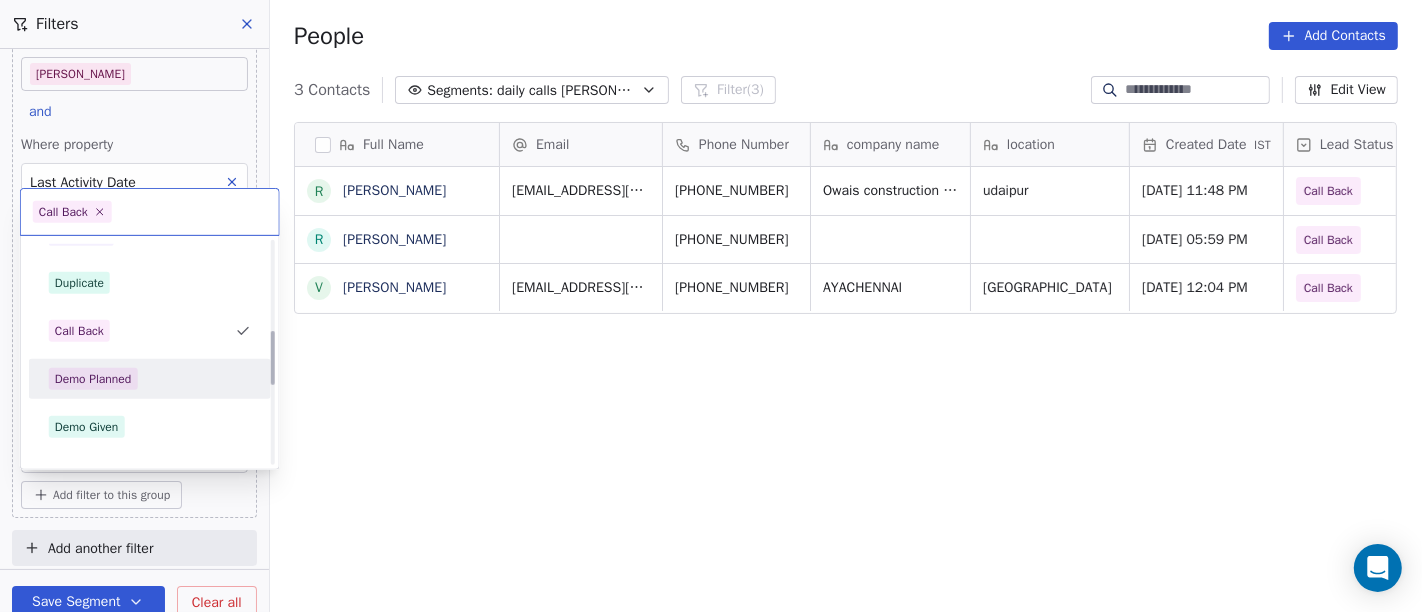 click on "Demo Planned" at bounding box center (93, 379) 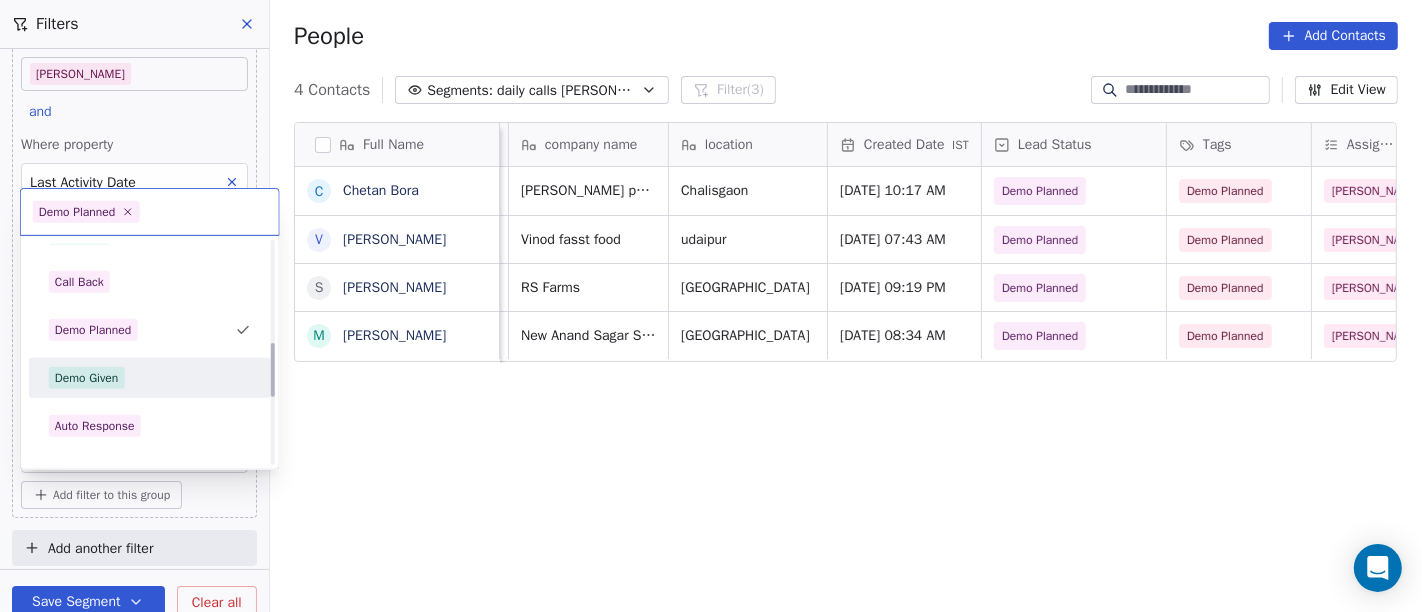 click on "Demo Given" at bounding box center (150, 378) 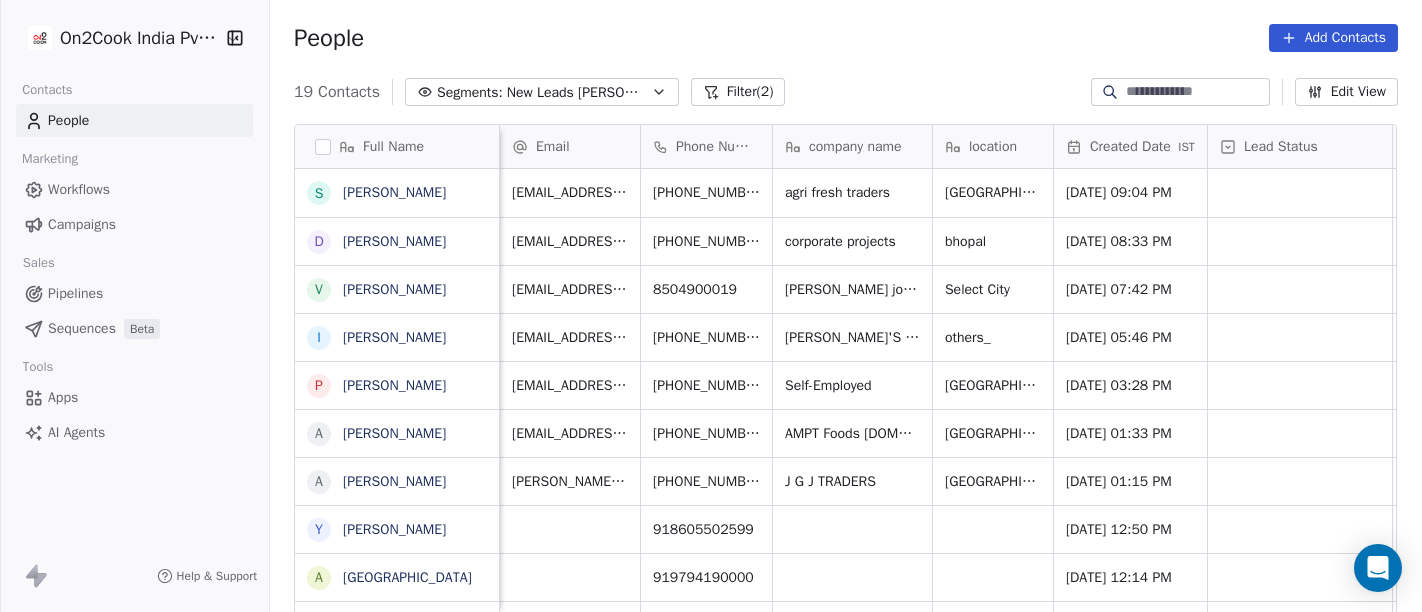 scroll, scrollTop: 0, scrollLeft: 0, axis: both 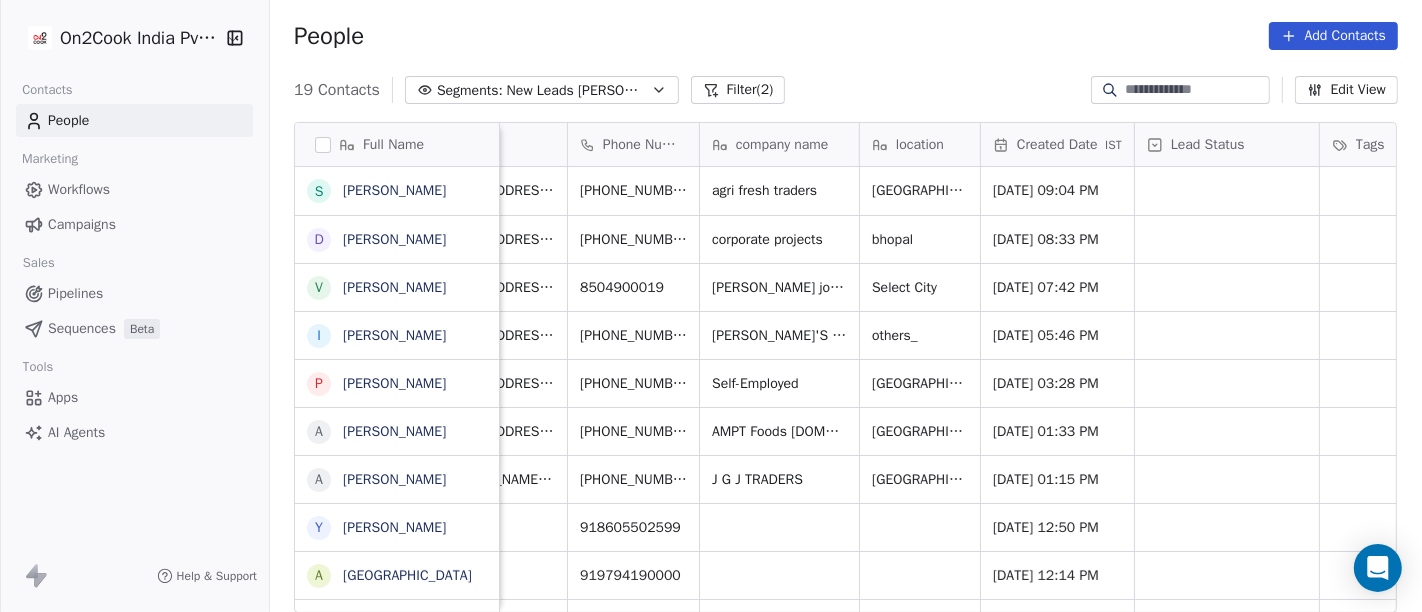 click on "Filter  (2)" at bounding box center [738, 90] 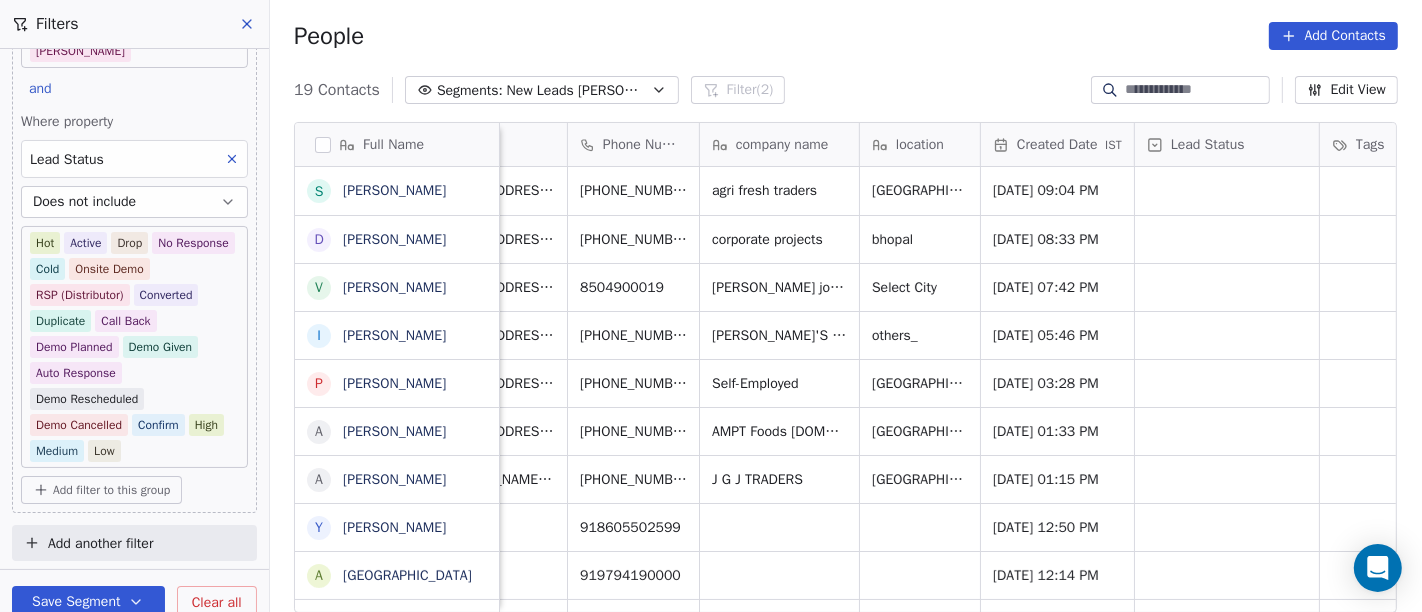 scroll, scrollTop: 0, scrollLeft: 0, axis: both 